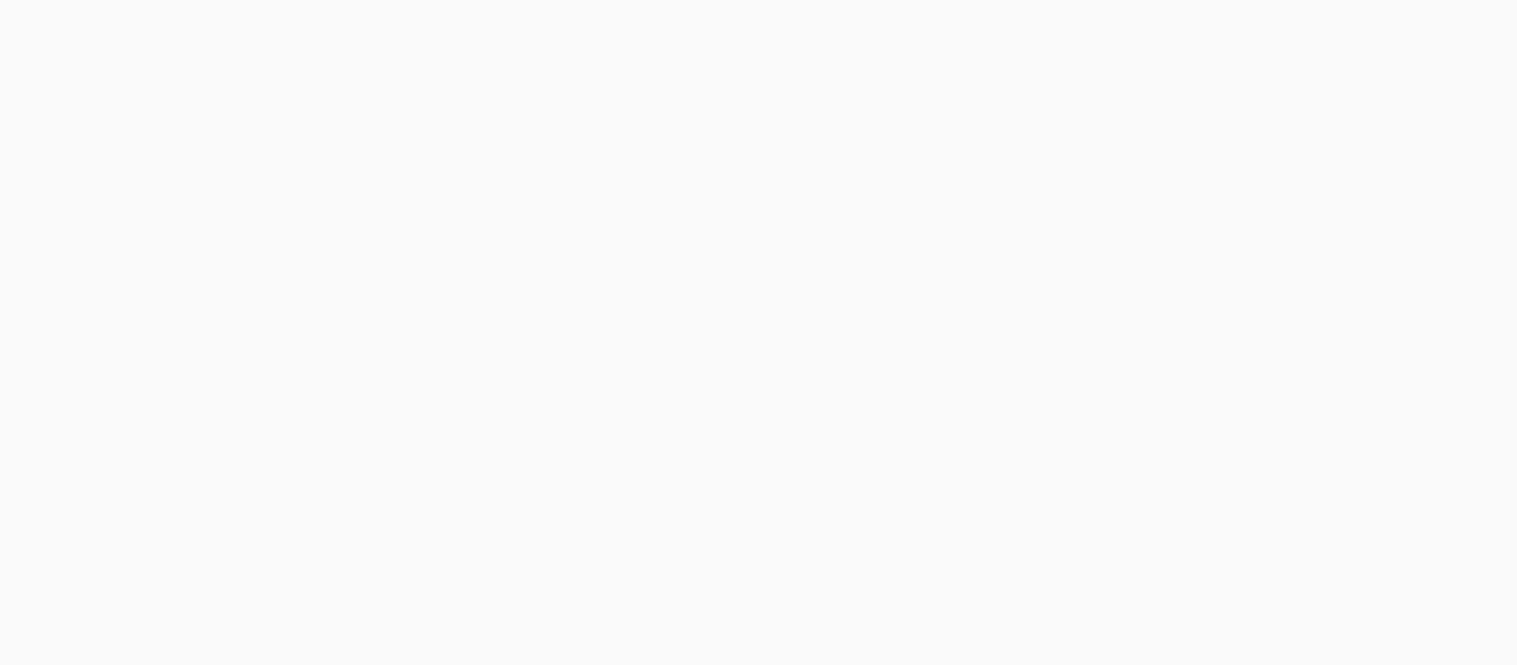 scroll, scrollTop: 0, scrollLeft: 0, axis: both 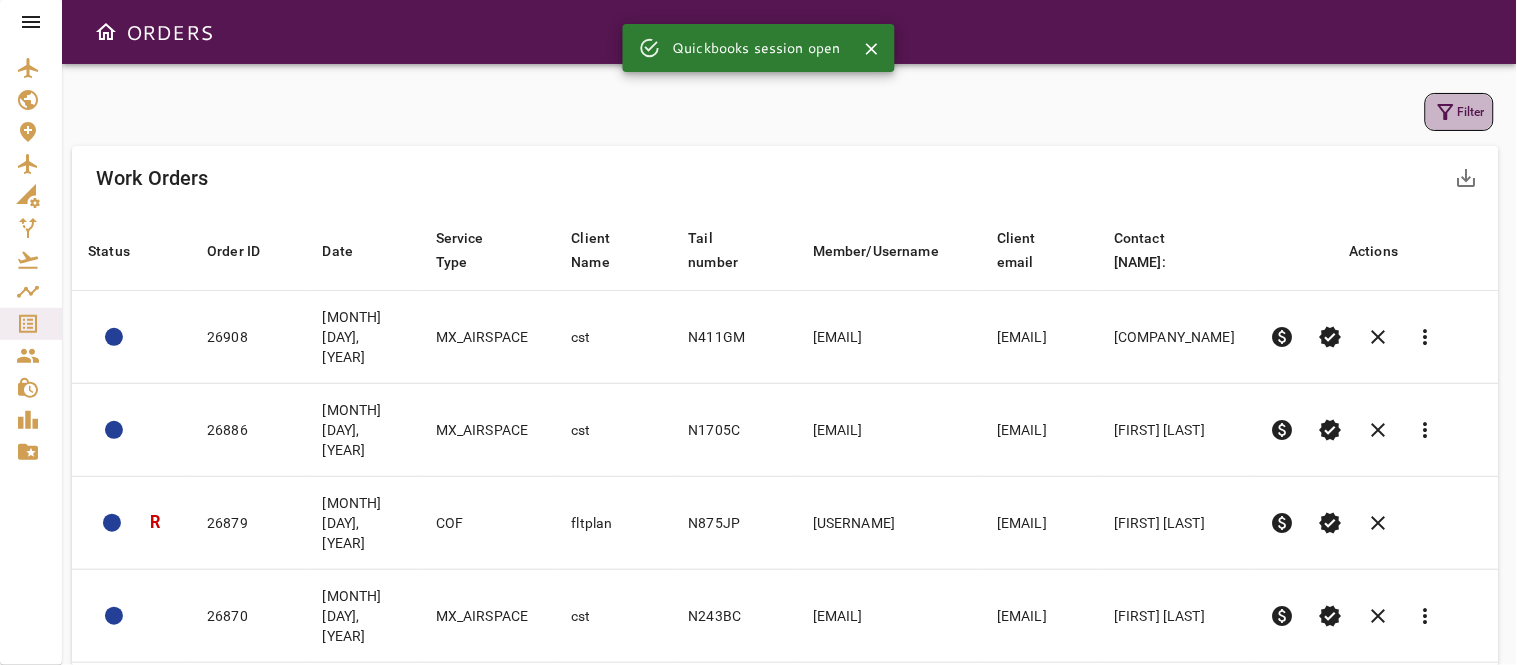 click at bounding box center (1446, 112) 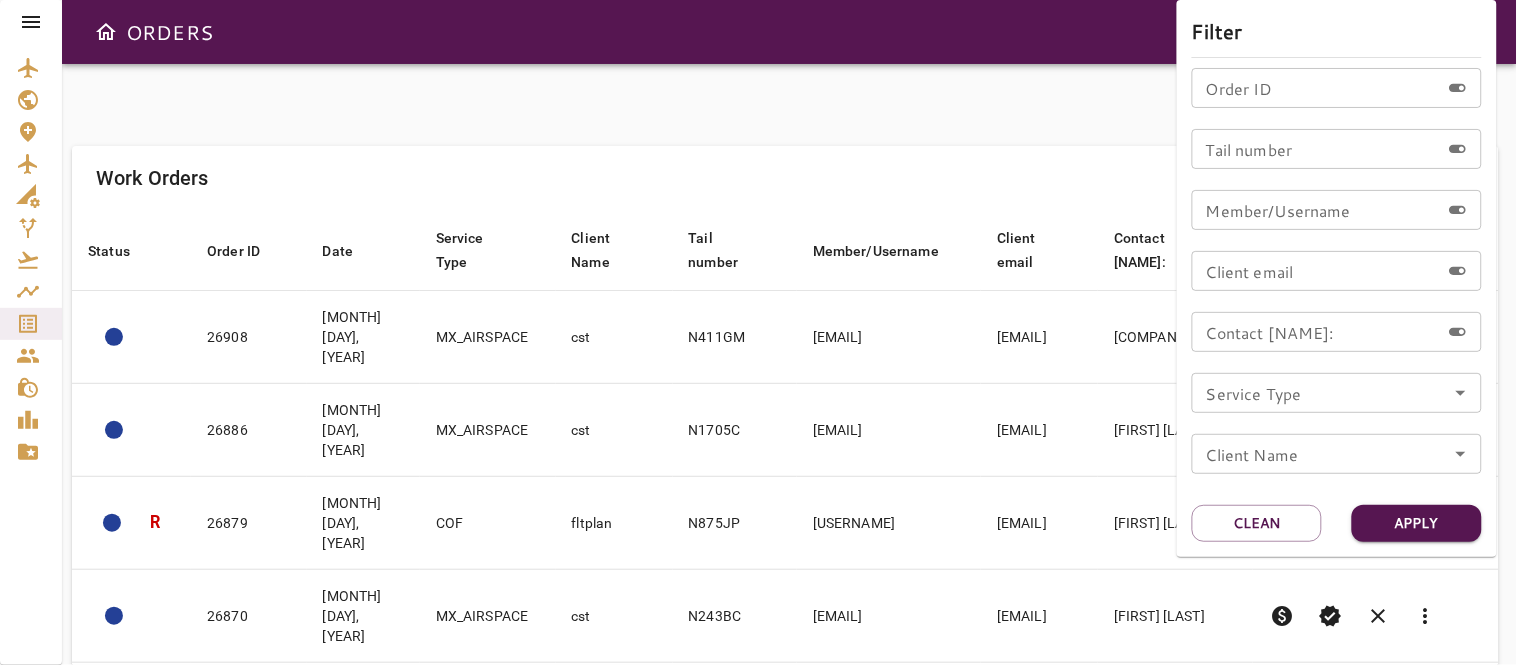 click on "Tail number" at bounding box center (1316, 149) 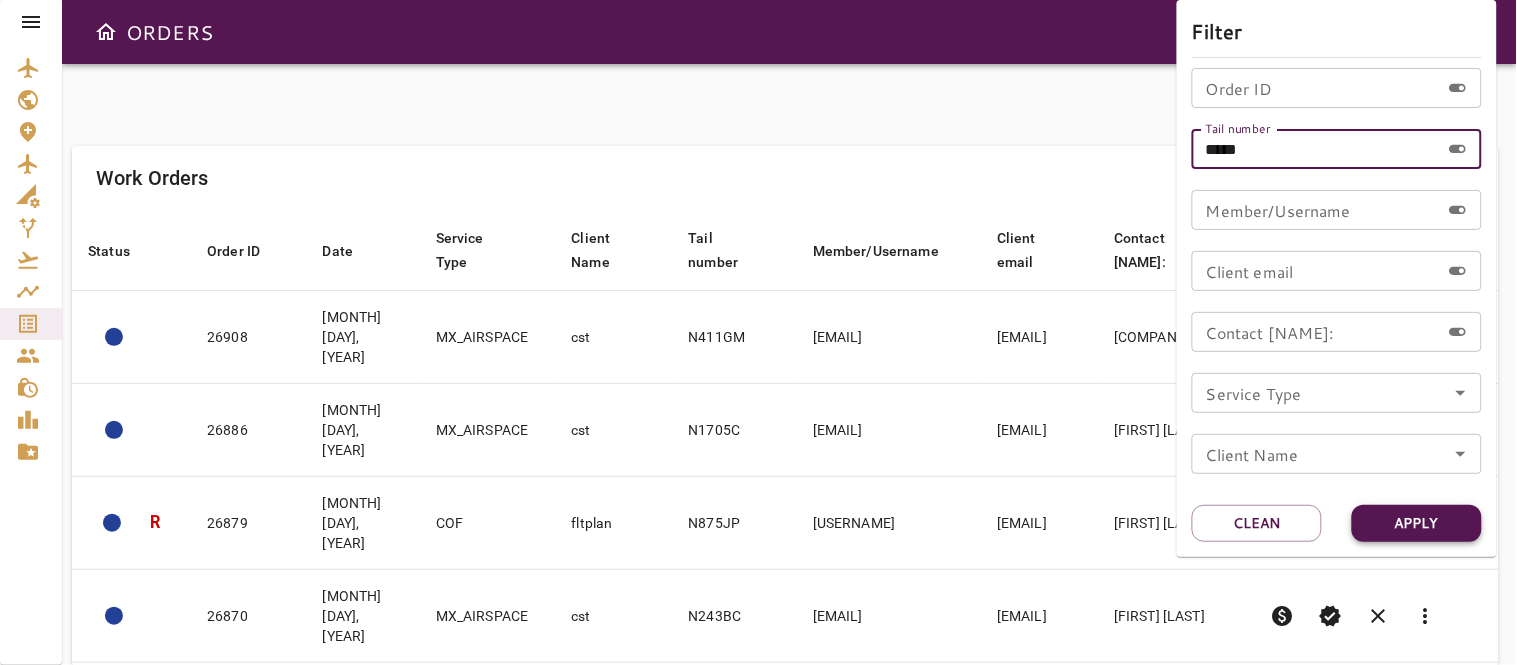 type on "*****" 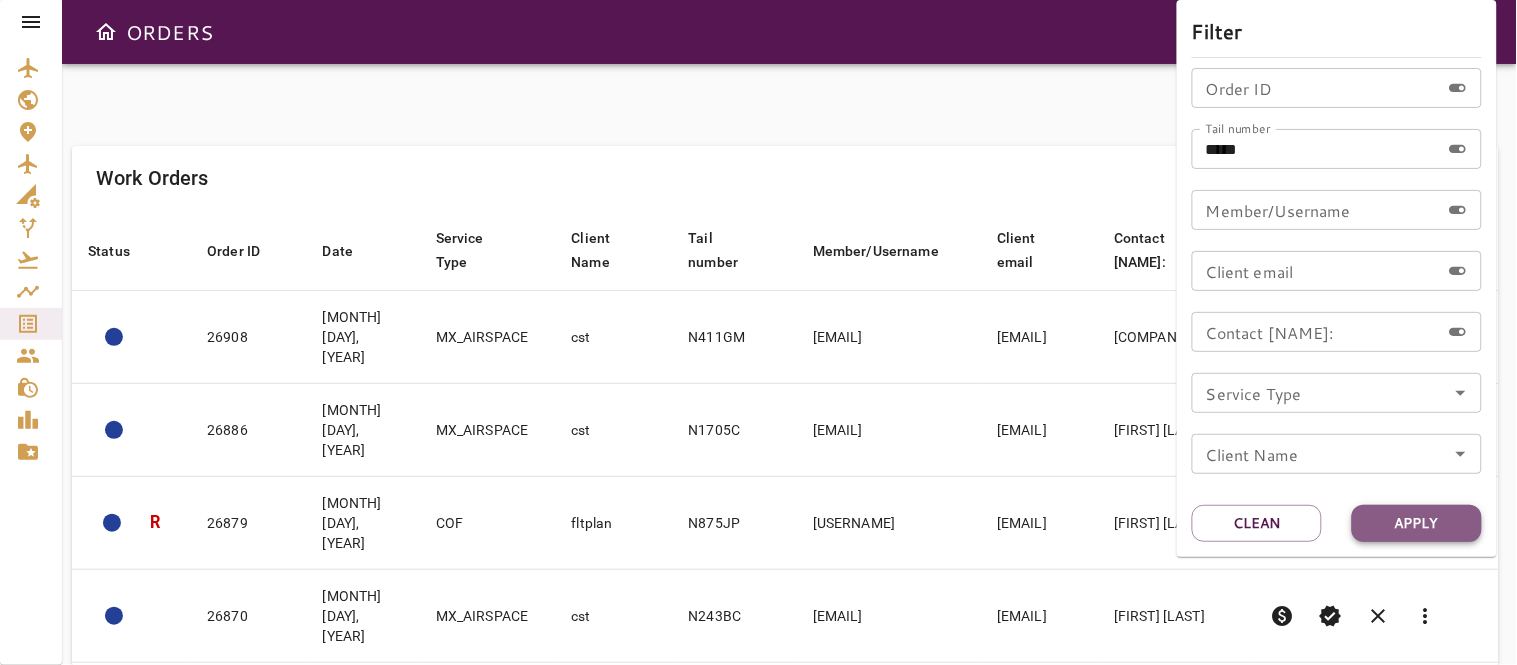 click on "Apply" at bounding box center [1417, 523] 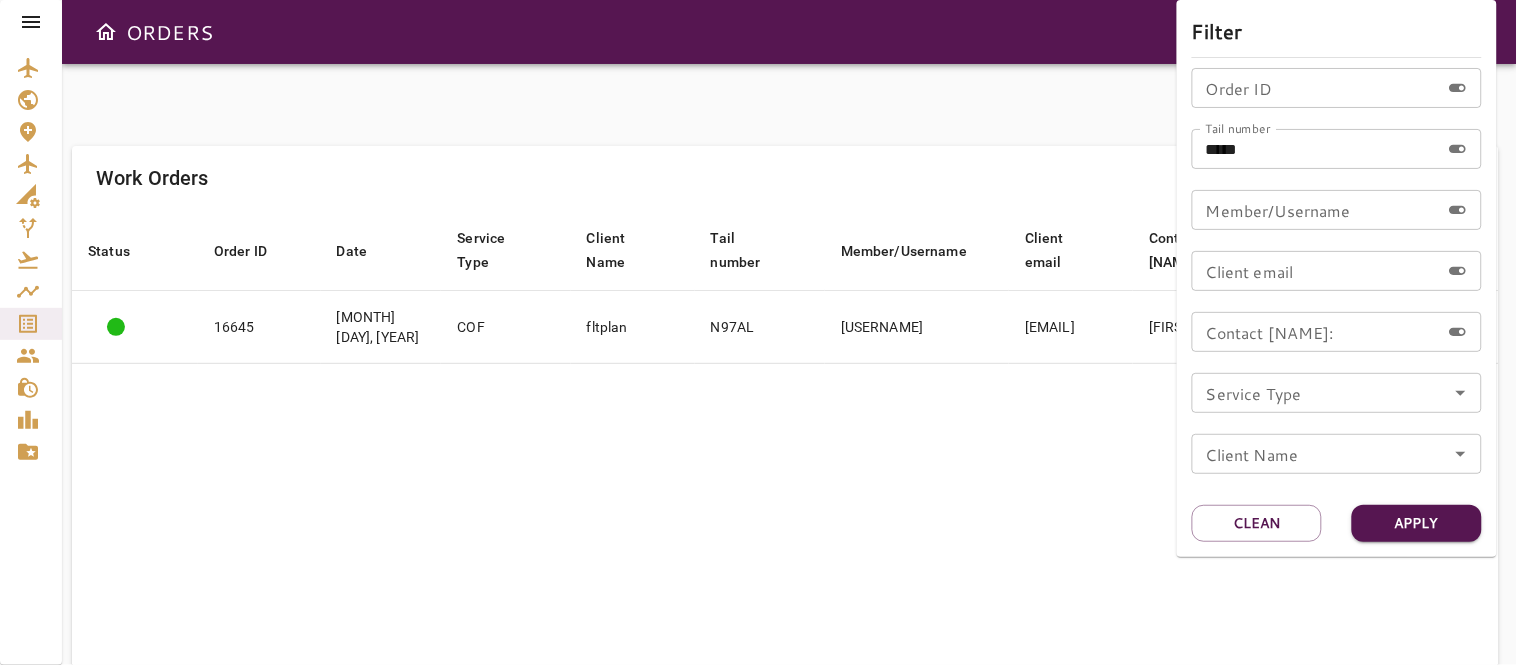 click at bounding box center (758, 332) 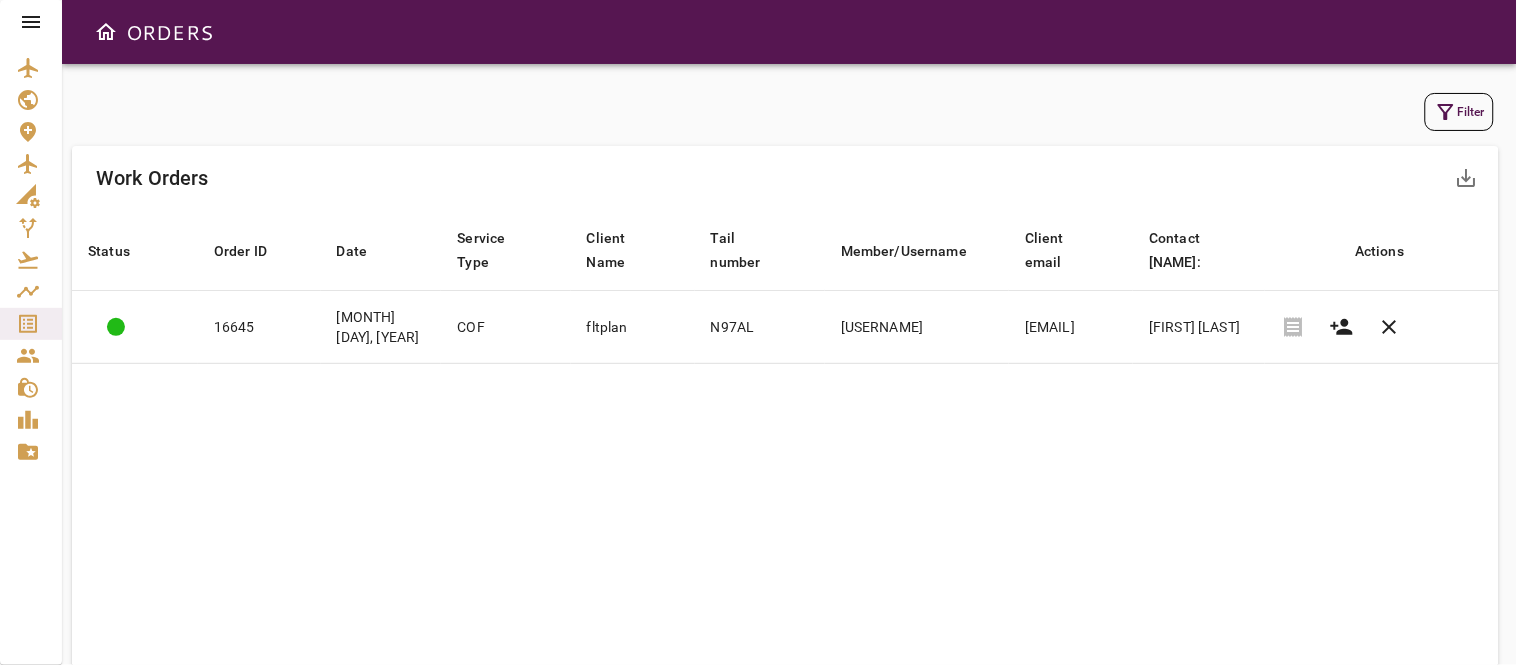 click at bounding box center (28, 324) 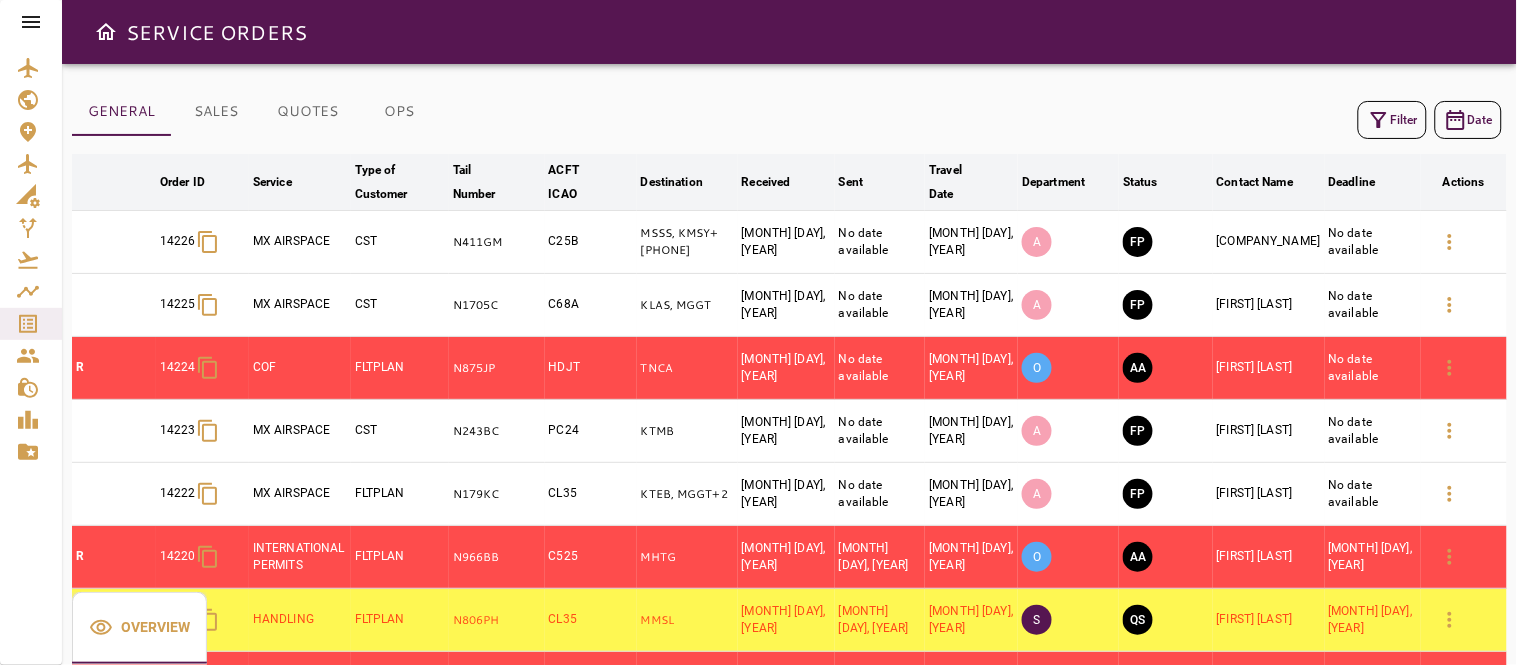 click on "Filter" at bounding box center [1392, 120] 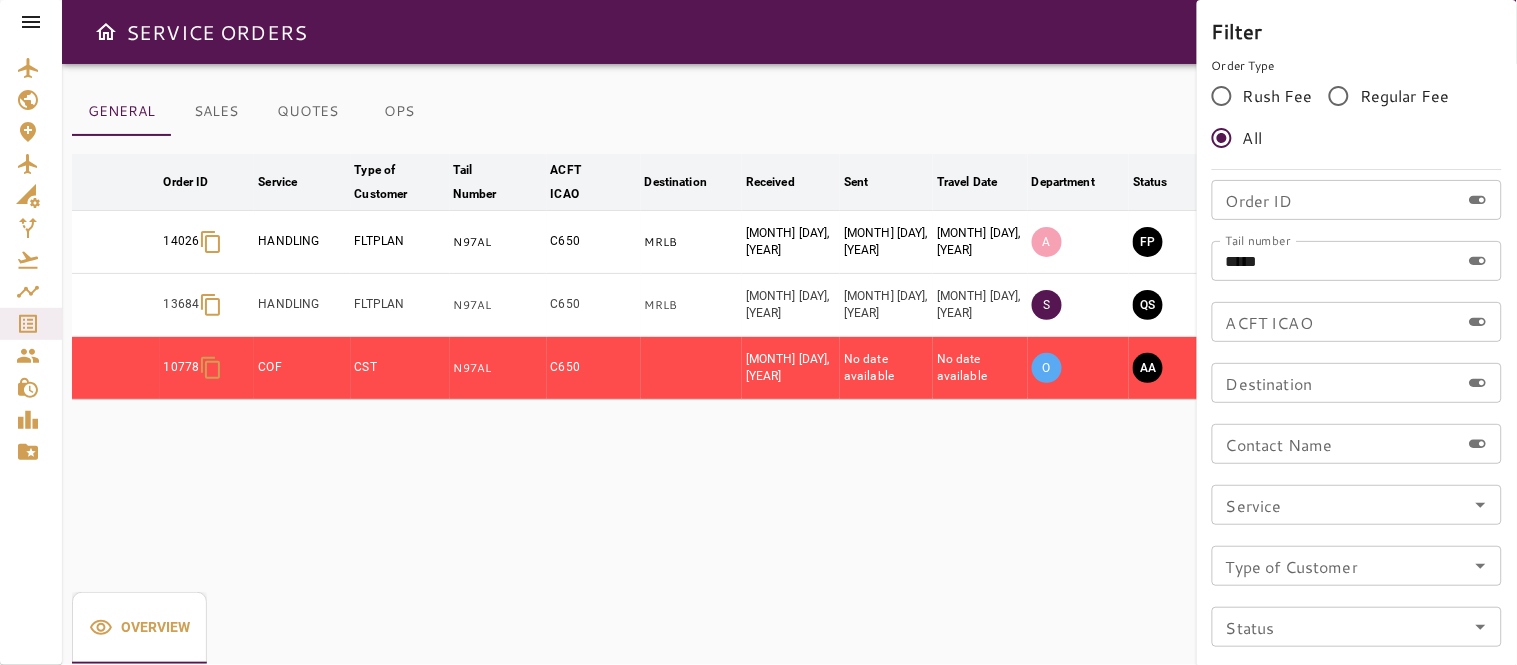 click at bounding box center (758, 332) 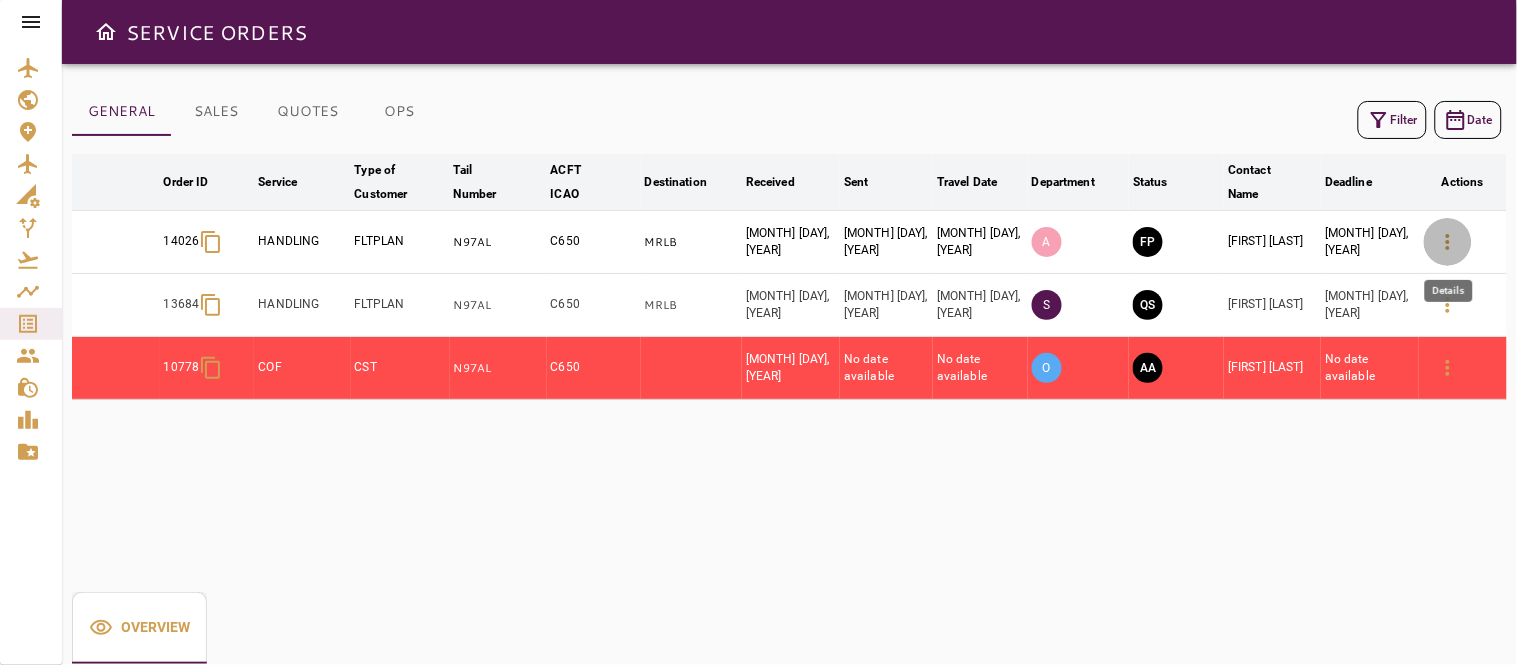 click at bounding box center (1448, 242) 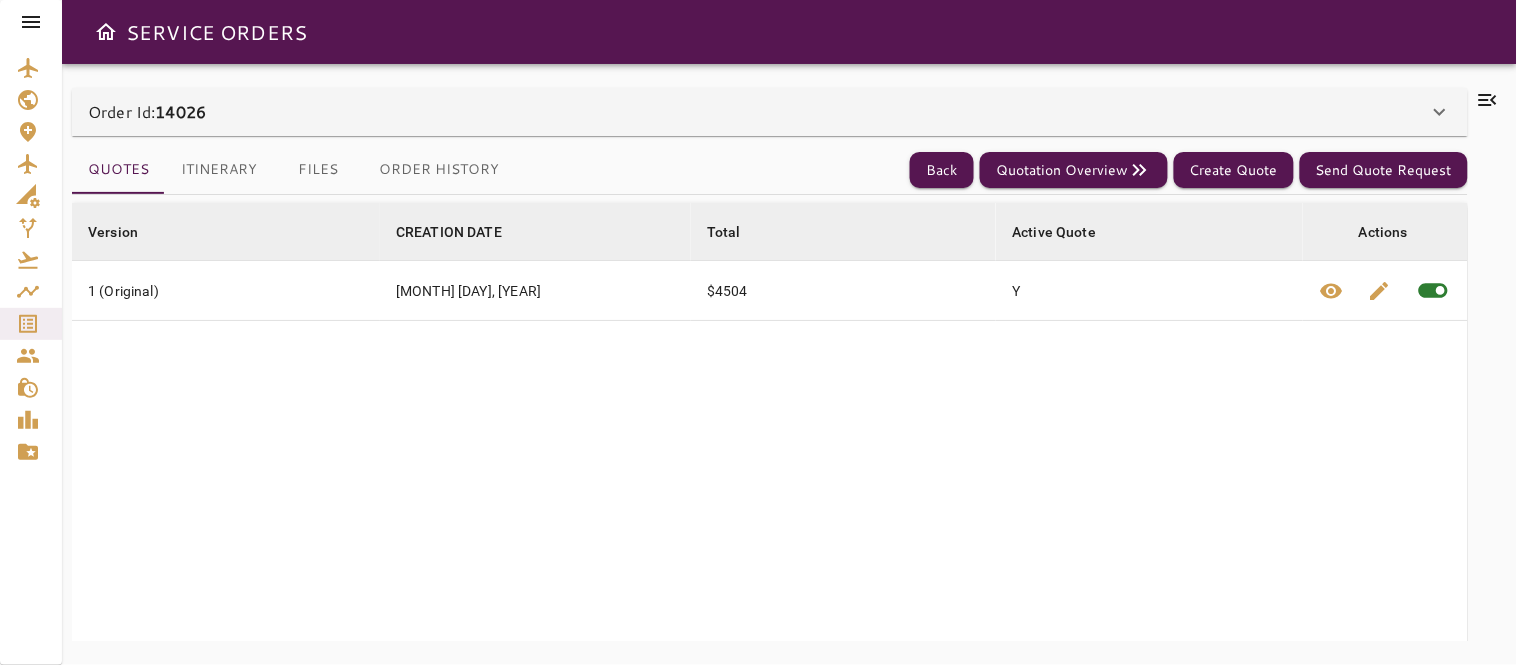click at bounding box center (1488, 100) 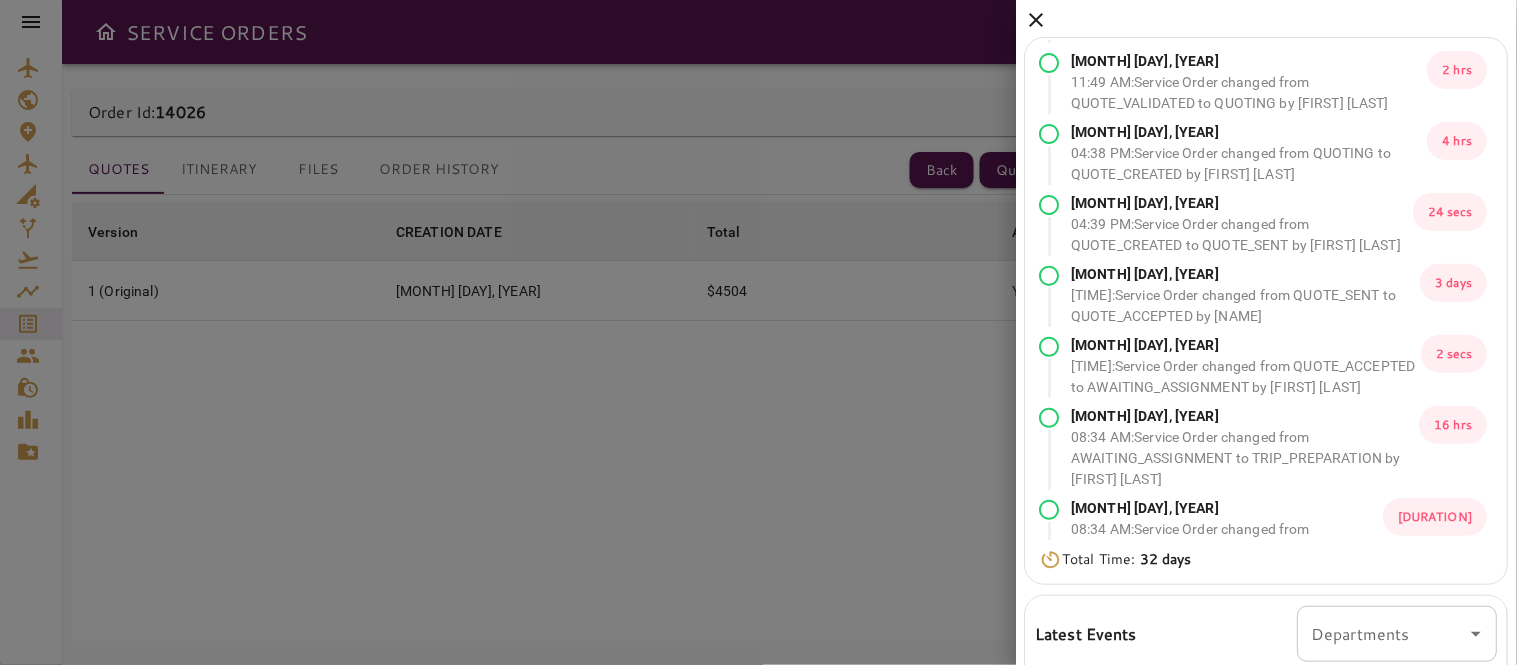 scroll, scrollTop: 377, scrollLeft: 0, axis: vertical 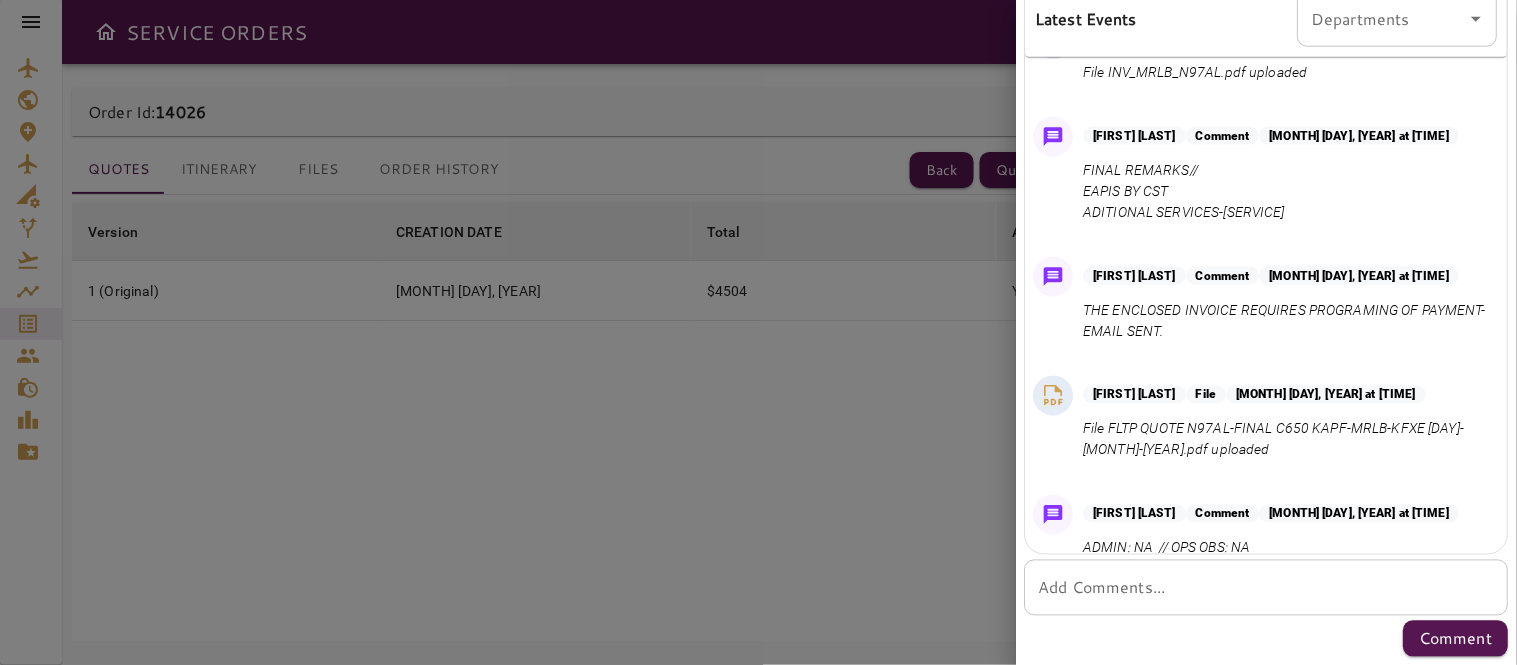 click on "* Add Comments..." at bounding box center [1267, 588] 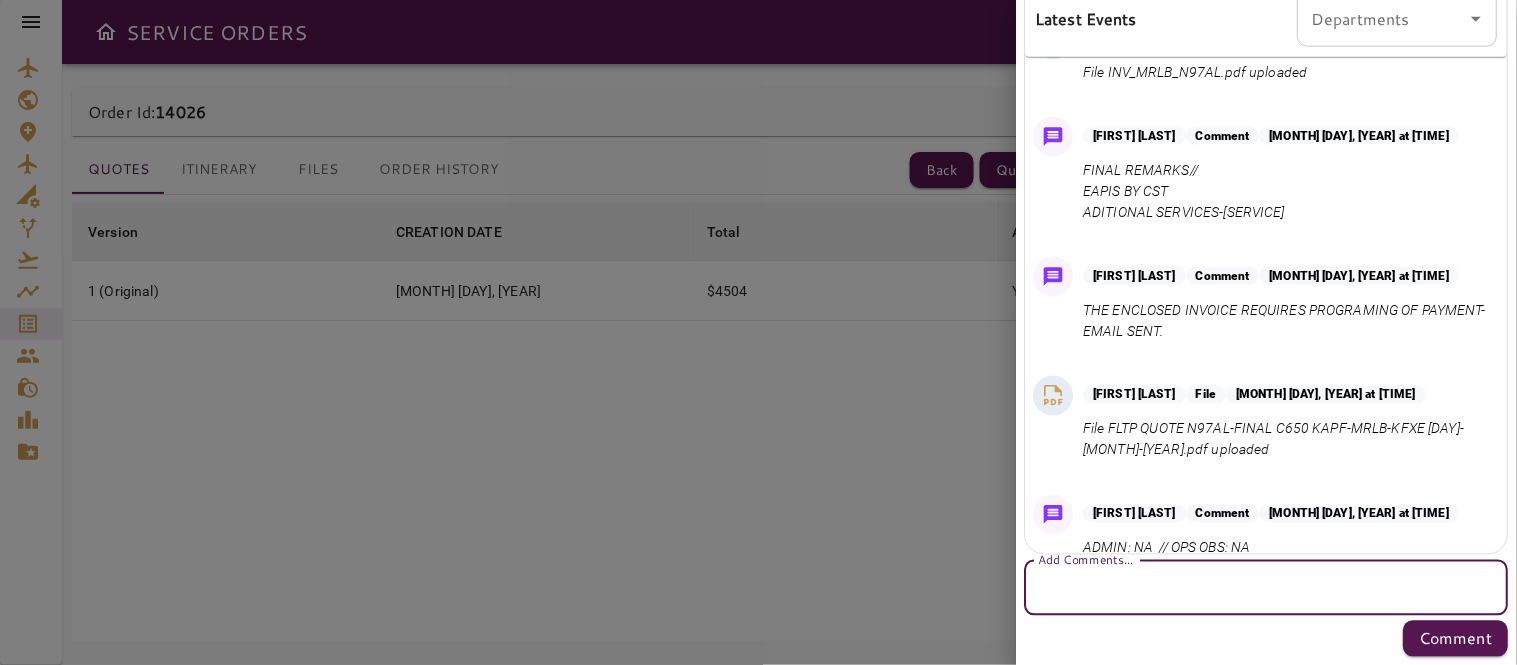 paste on "**********" 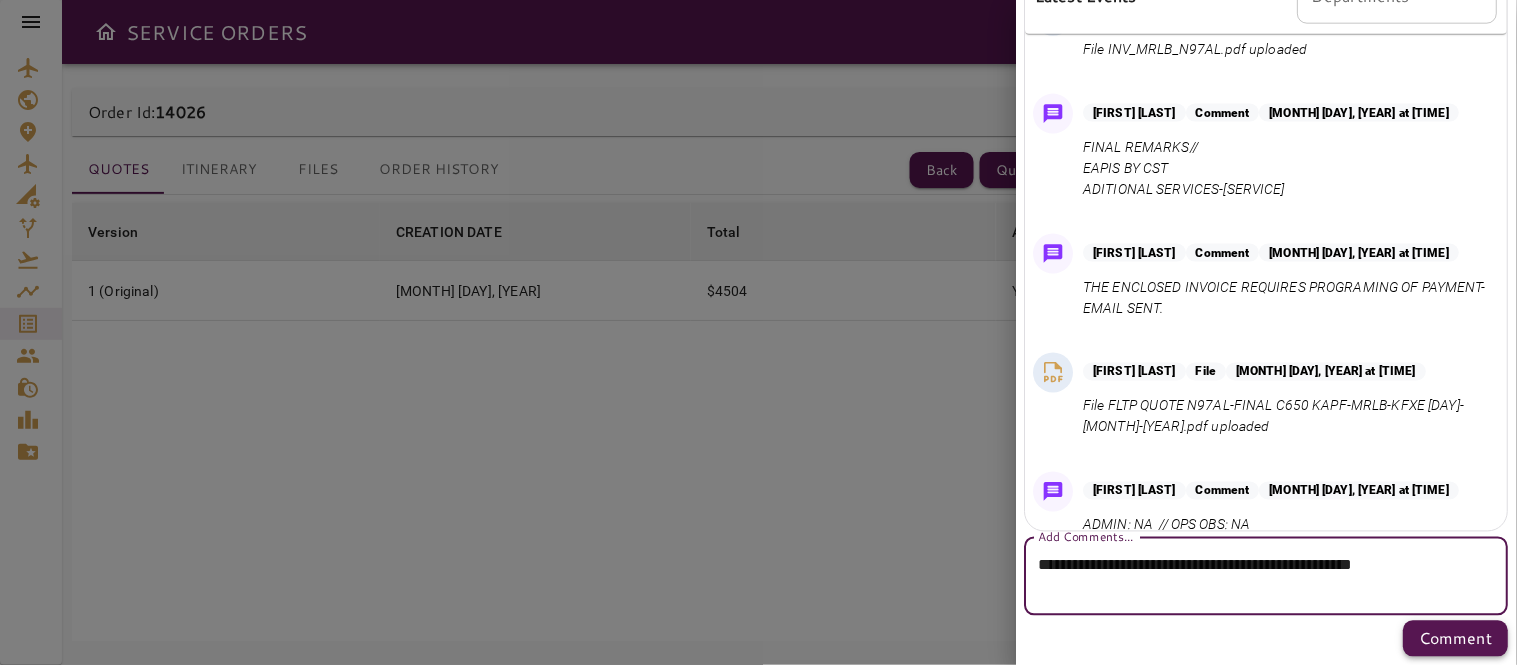 type on "**********" 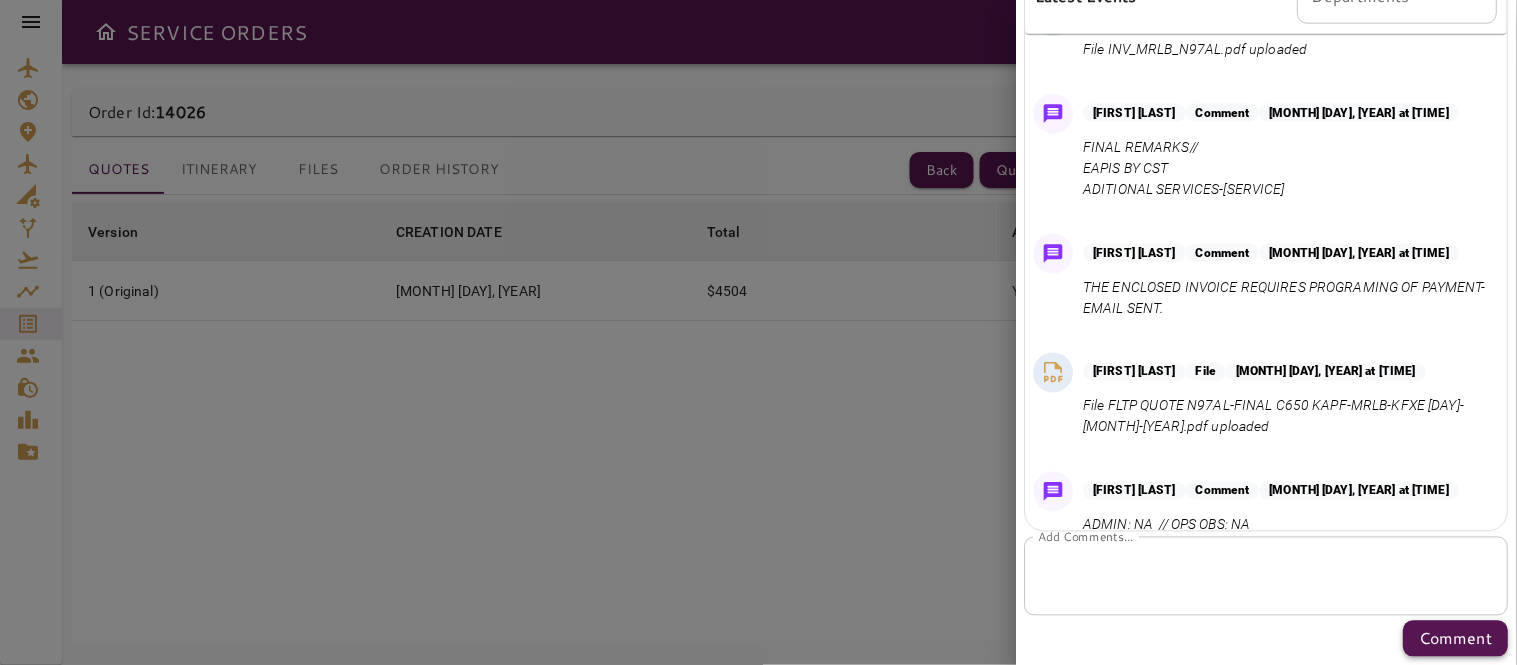scroll, scrollTop: 155, scrollLeft: 0, axis: vertical 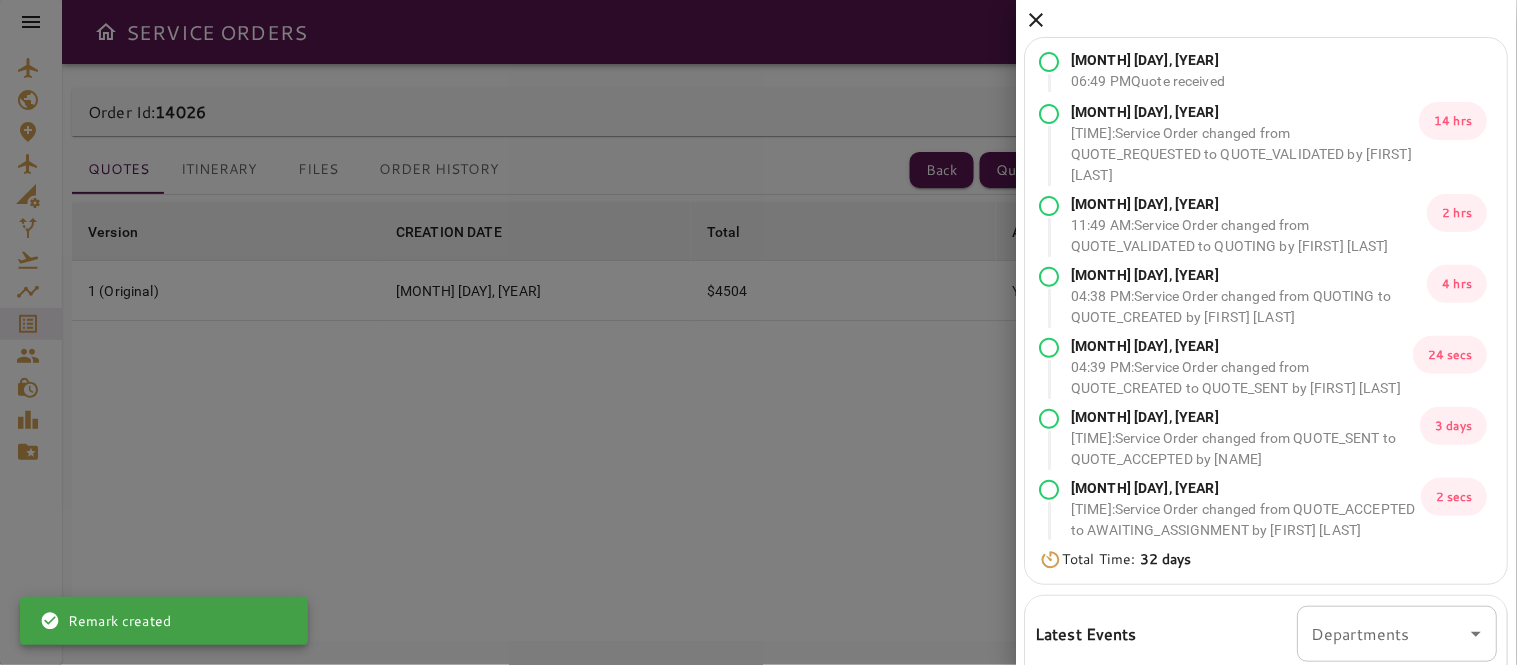 click at bounding box center [1037, 20] 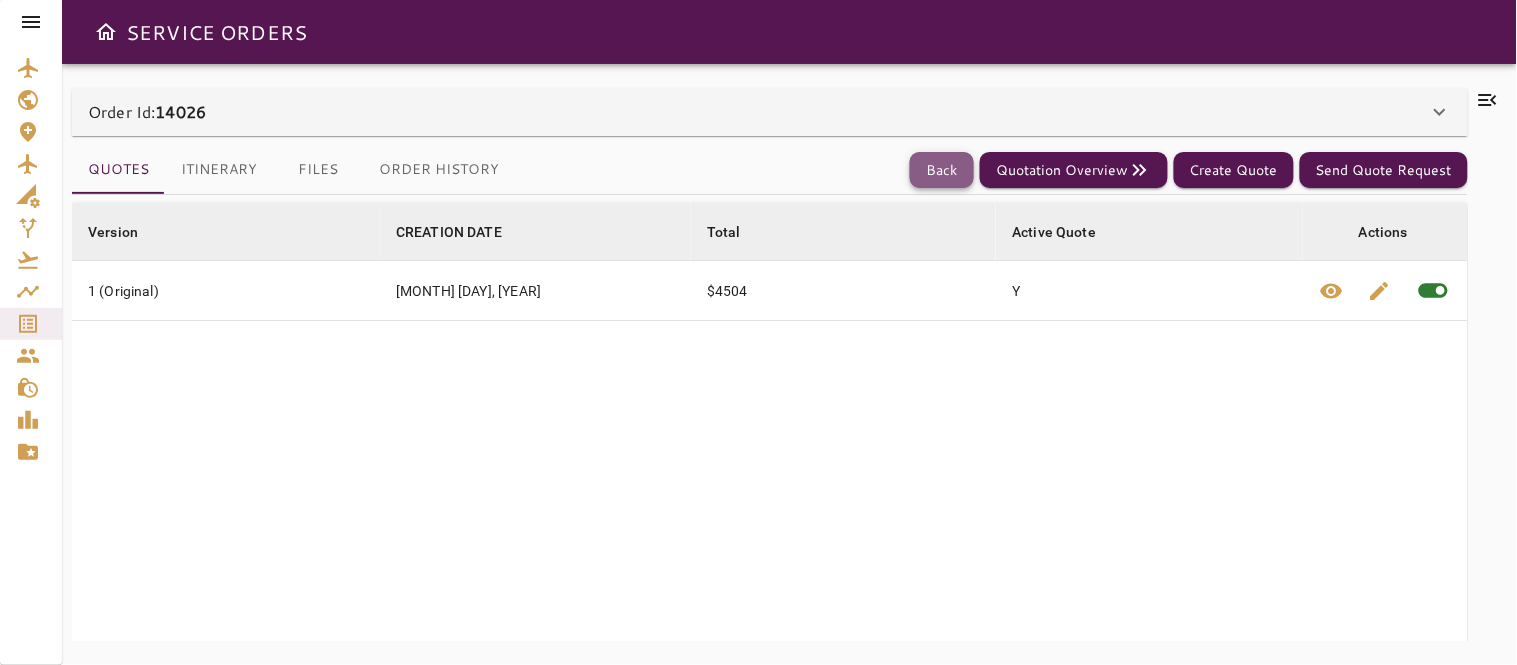 click on "Back" at bounding box center (942, 170) 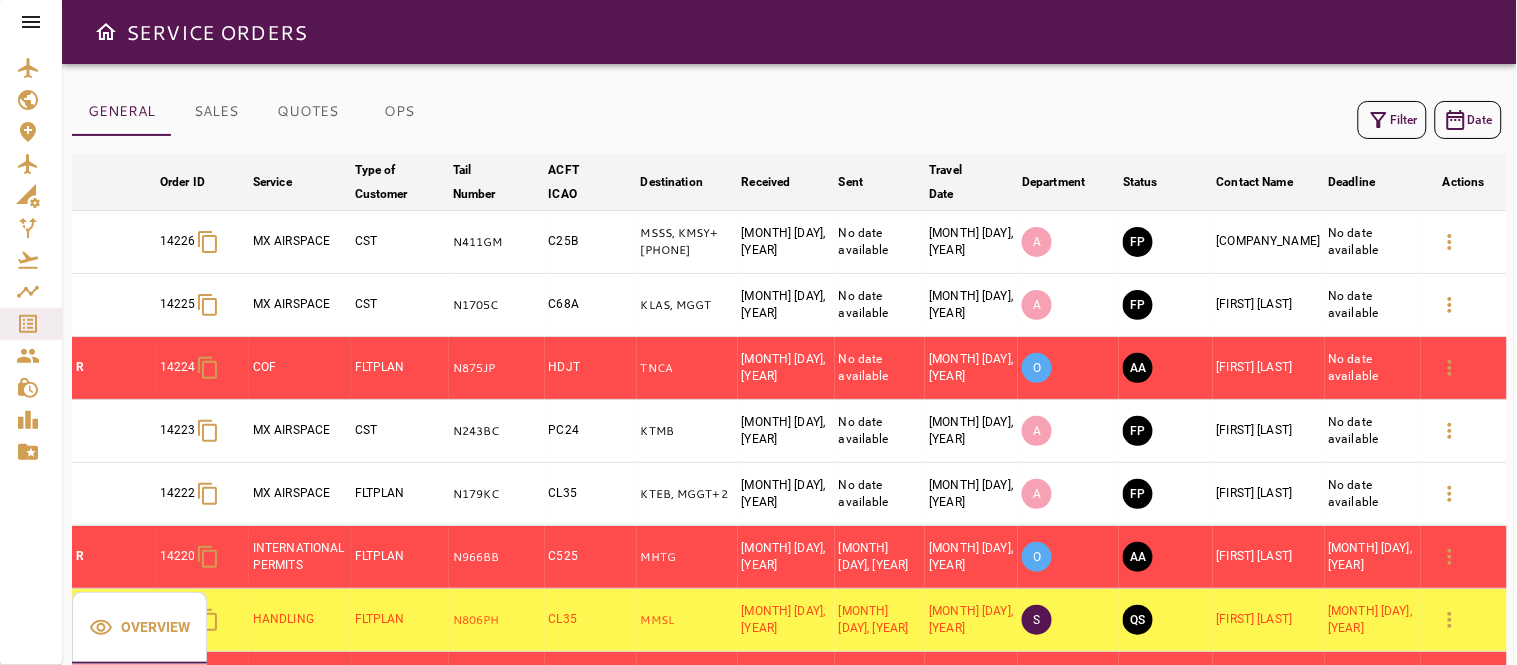 click at bounding box center (1379, 120) 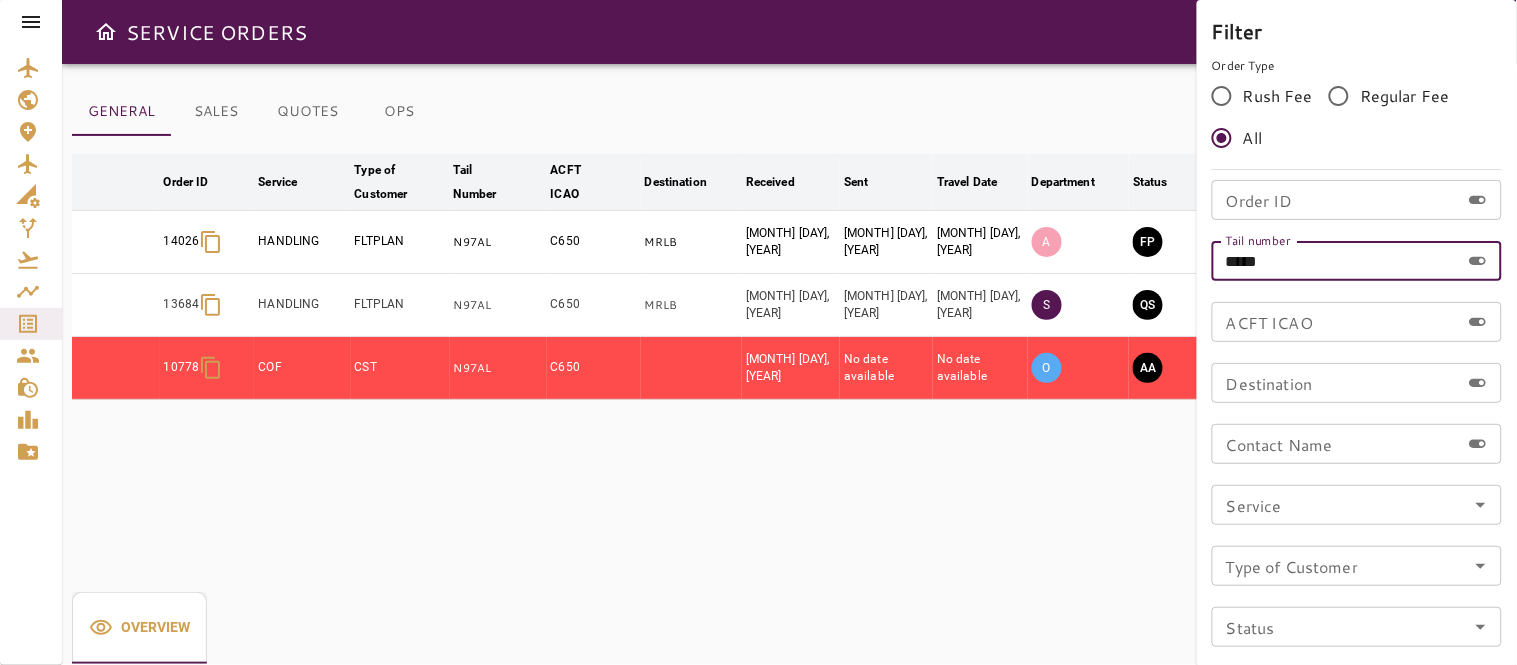 drag, startPoint x: 1240, startPoint y: 257, endPoint x: 1490, endPoint y: 266, distance: 250.16194 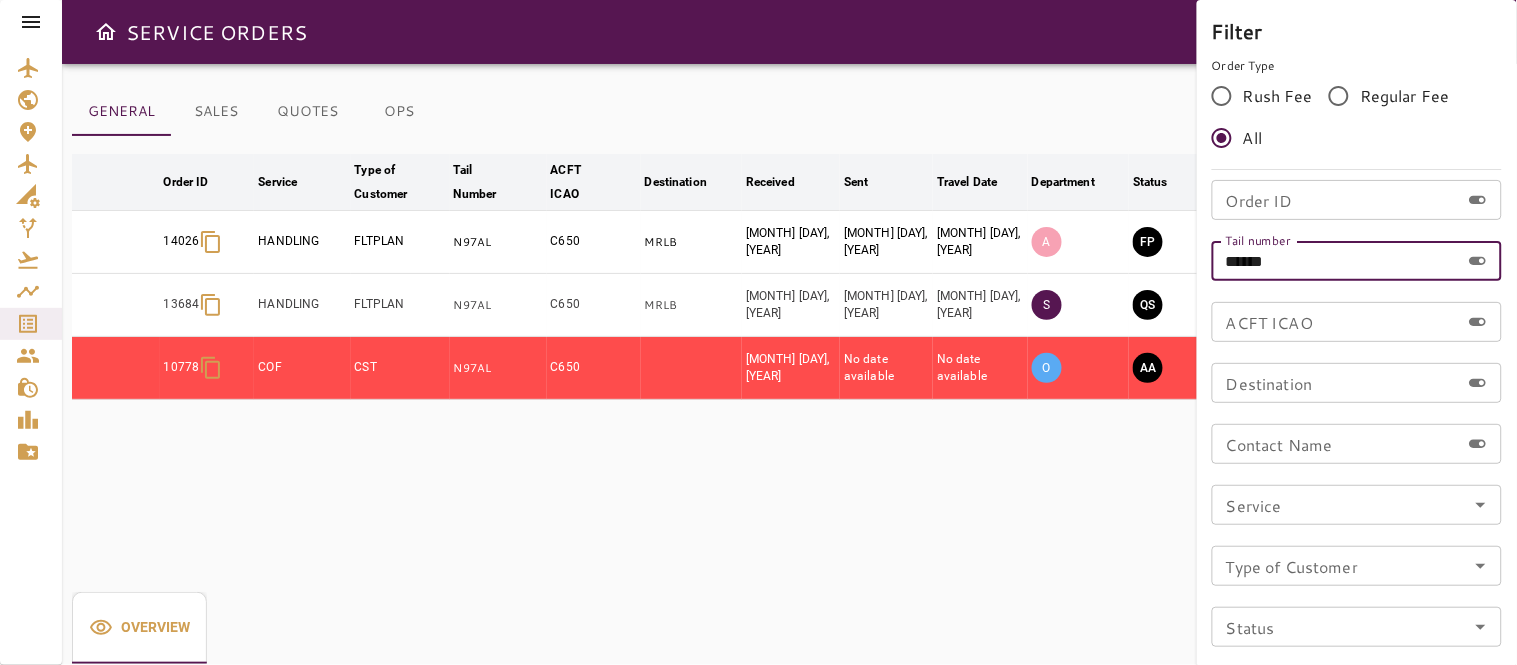 type on "******" 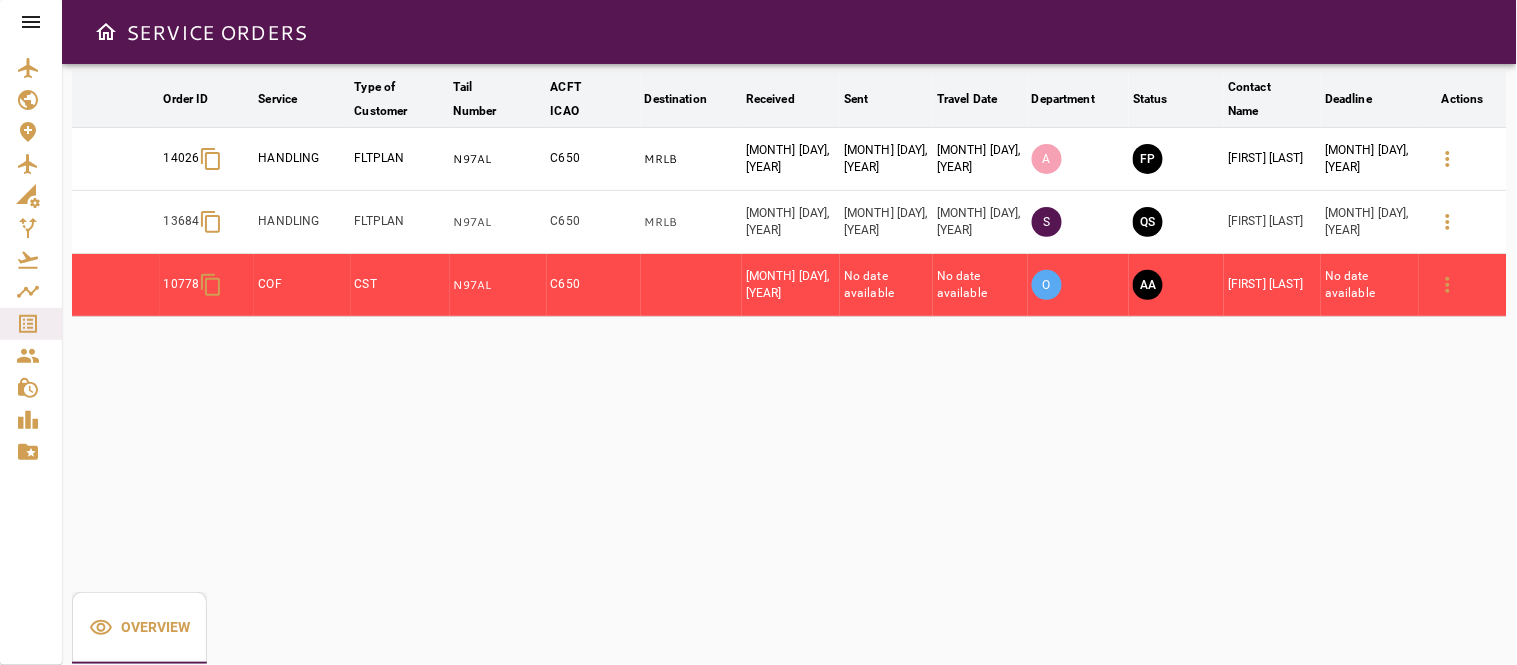 scroll, scrollTop: 0, scrollLeft: 0, axis: both 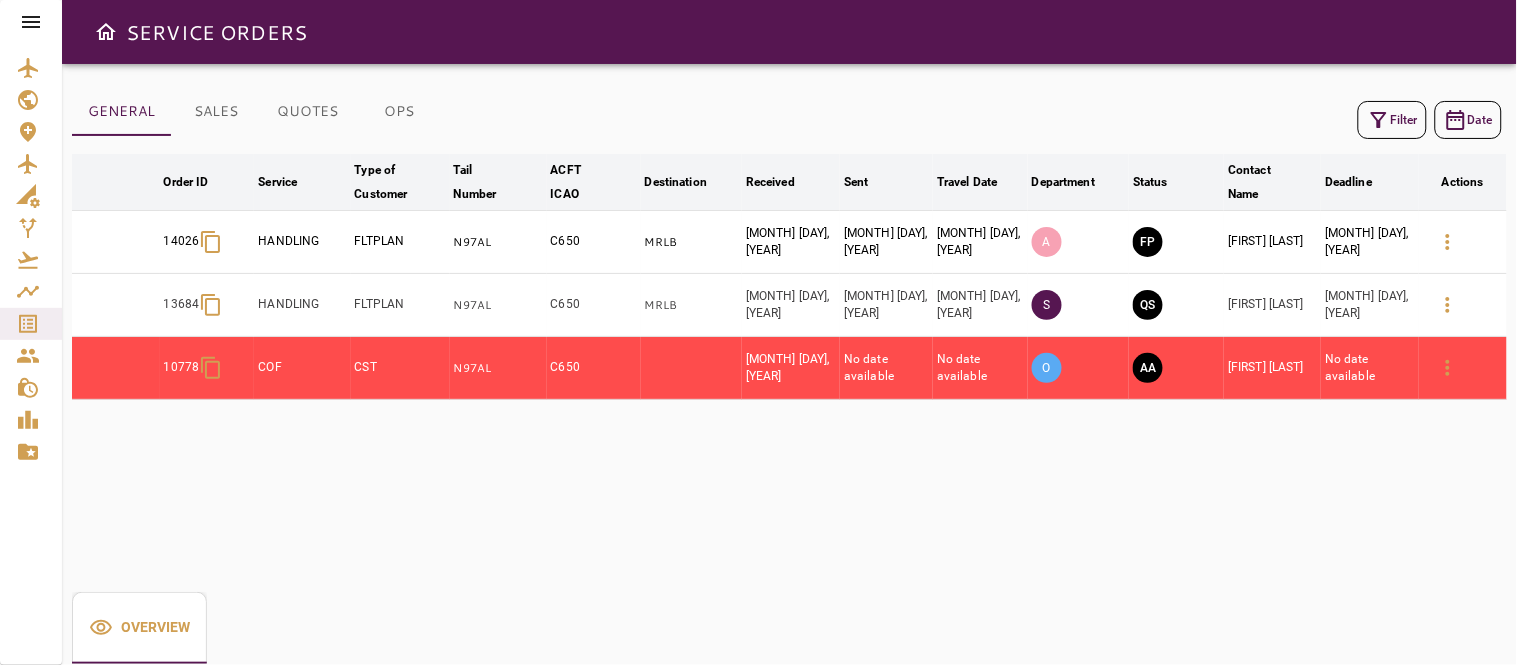 click at bounding box center (1379, 120) 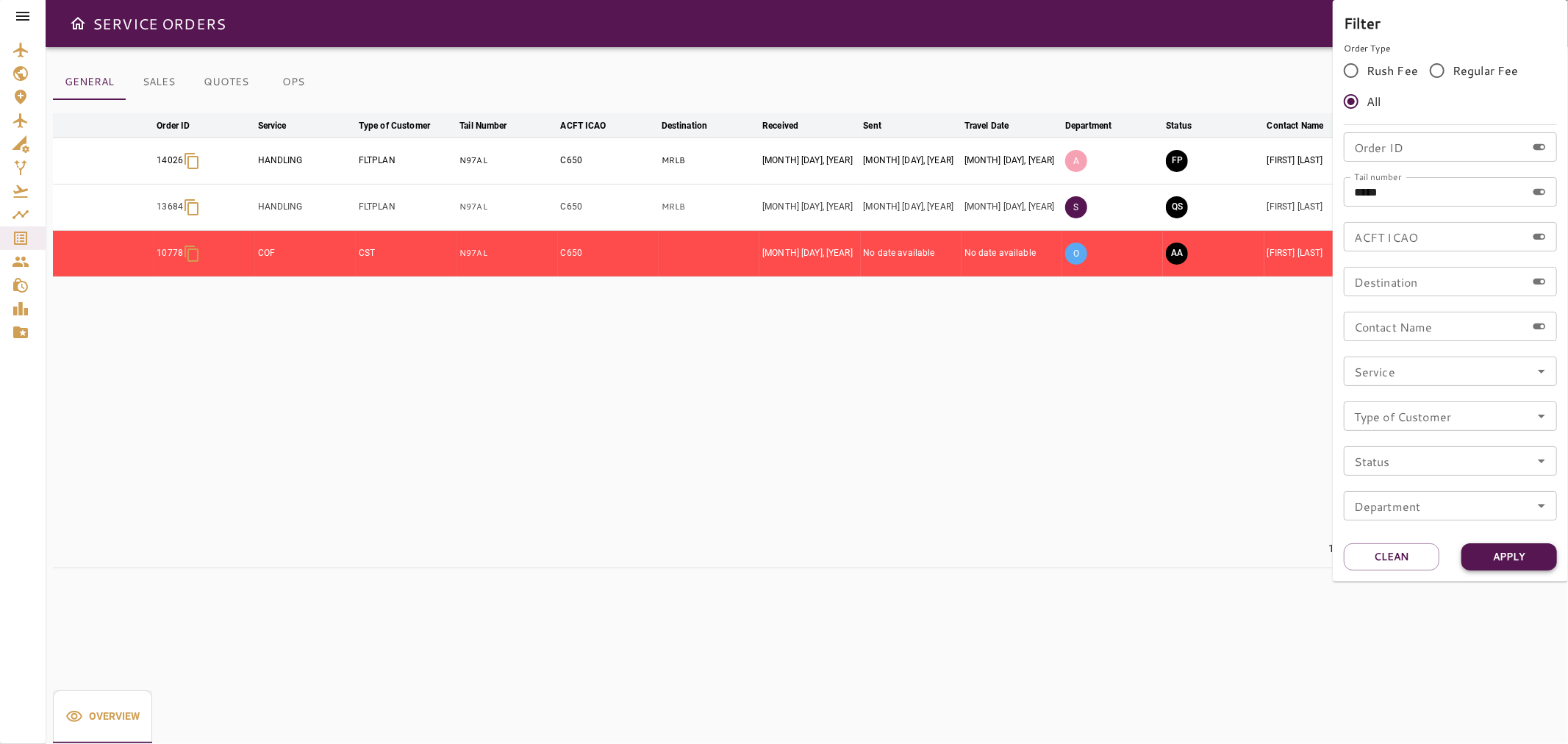 click on "Apply" at bounding box center [1509, 557] 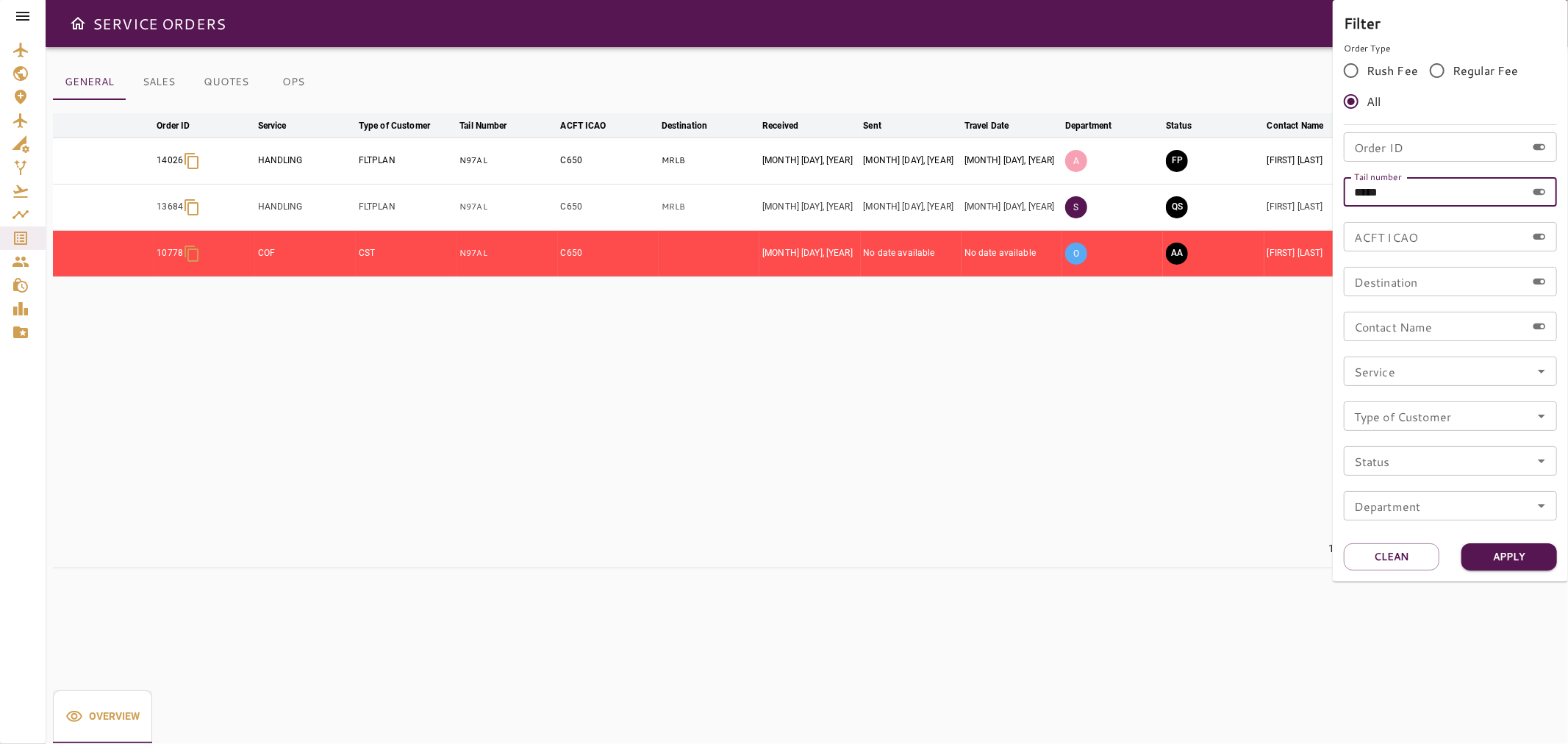 drag, startPoint x: 1408, startPoint y: 192, endPoint x: 1360, endPoint y: 190, distance: 48.04165 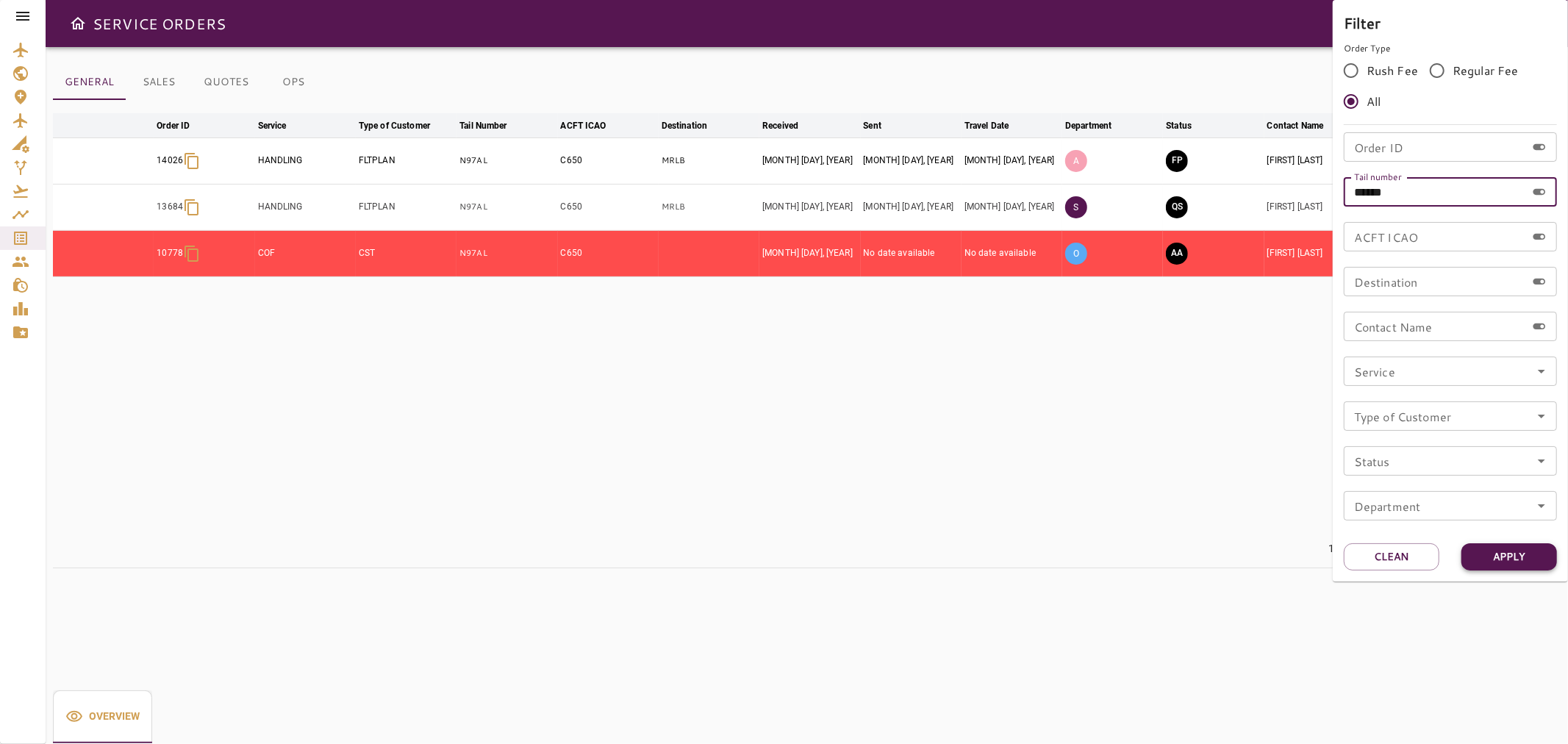 type on "******" 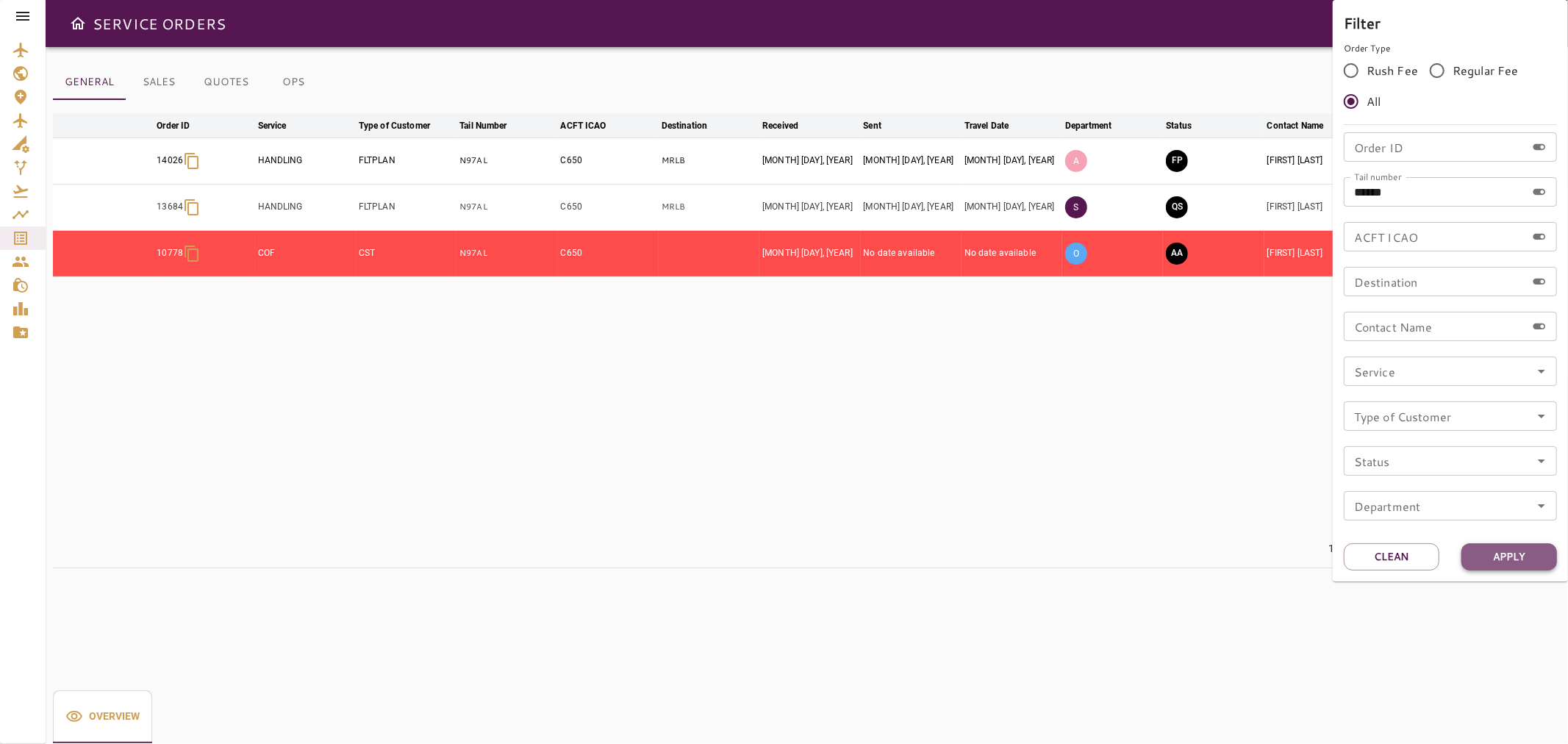 click on "Apply" at bounding box center (1509, 557) 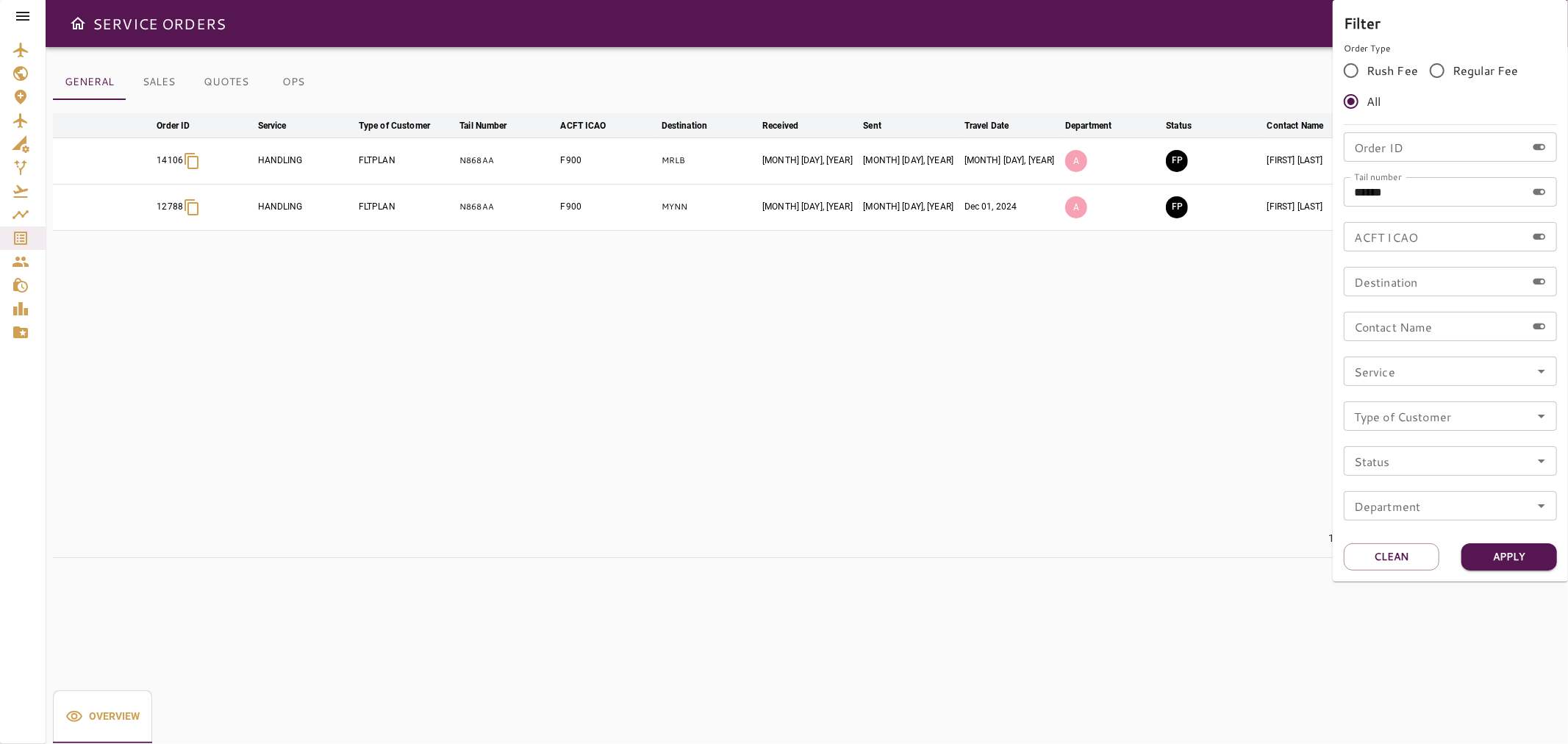 click at bounding box center (784, 372) 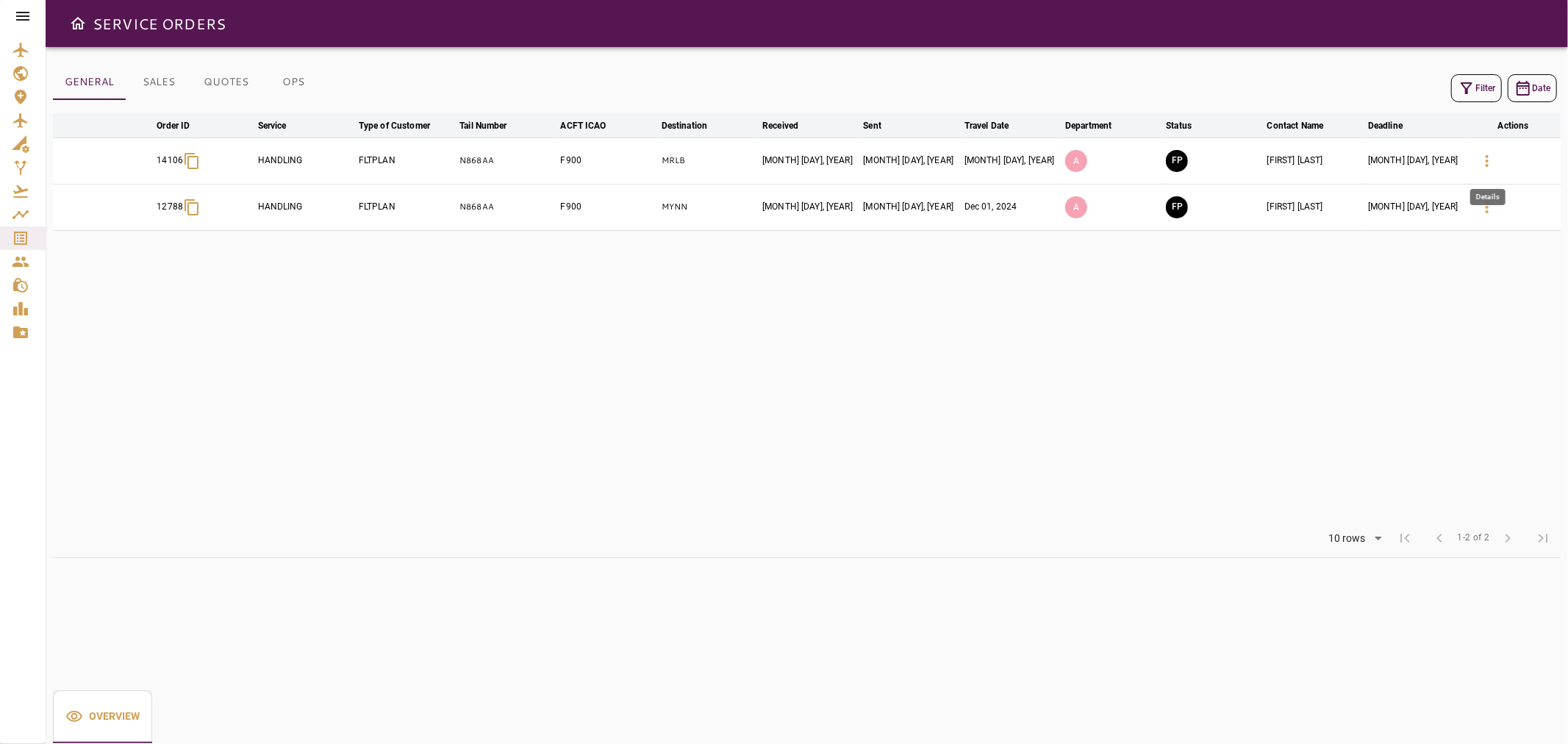 click at bounding box center [1487, 161] 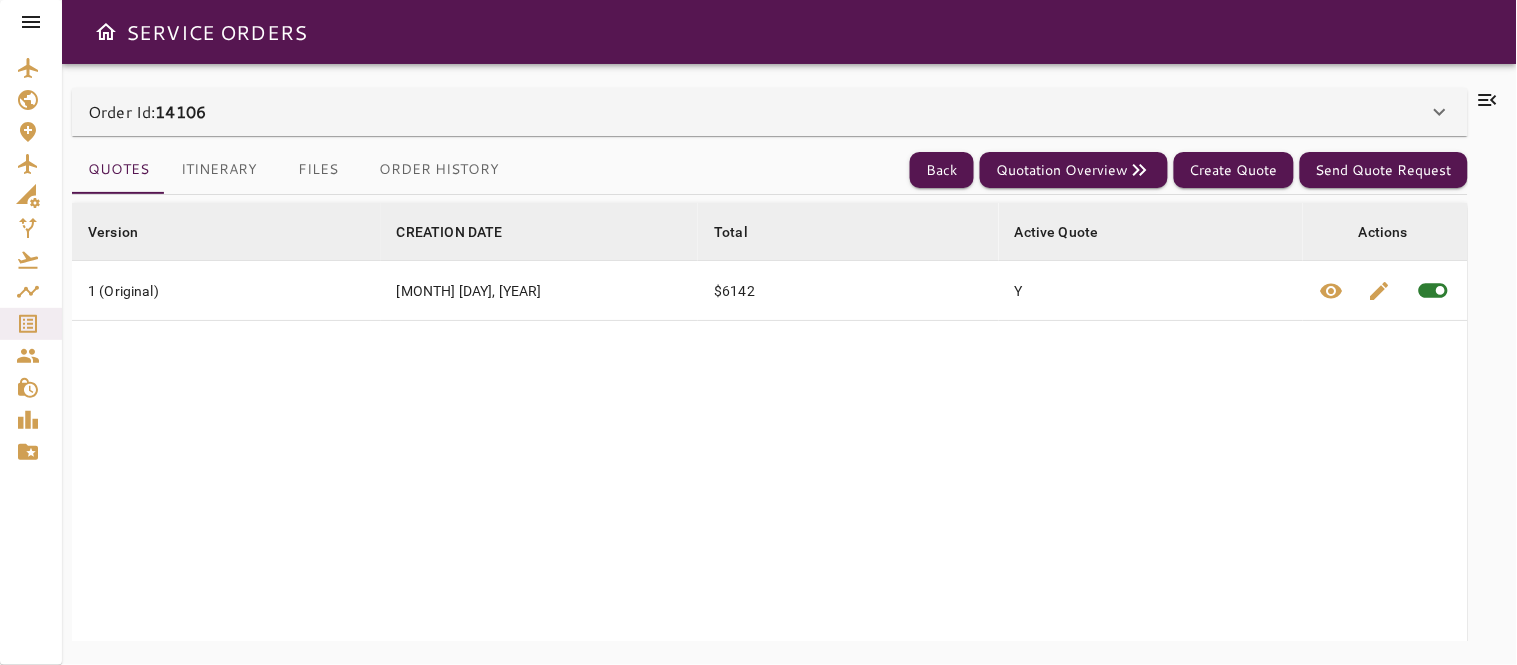 click at bounding box center (1488, 100) 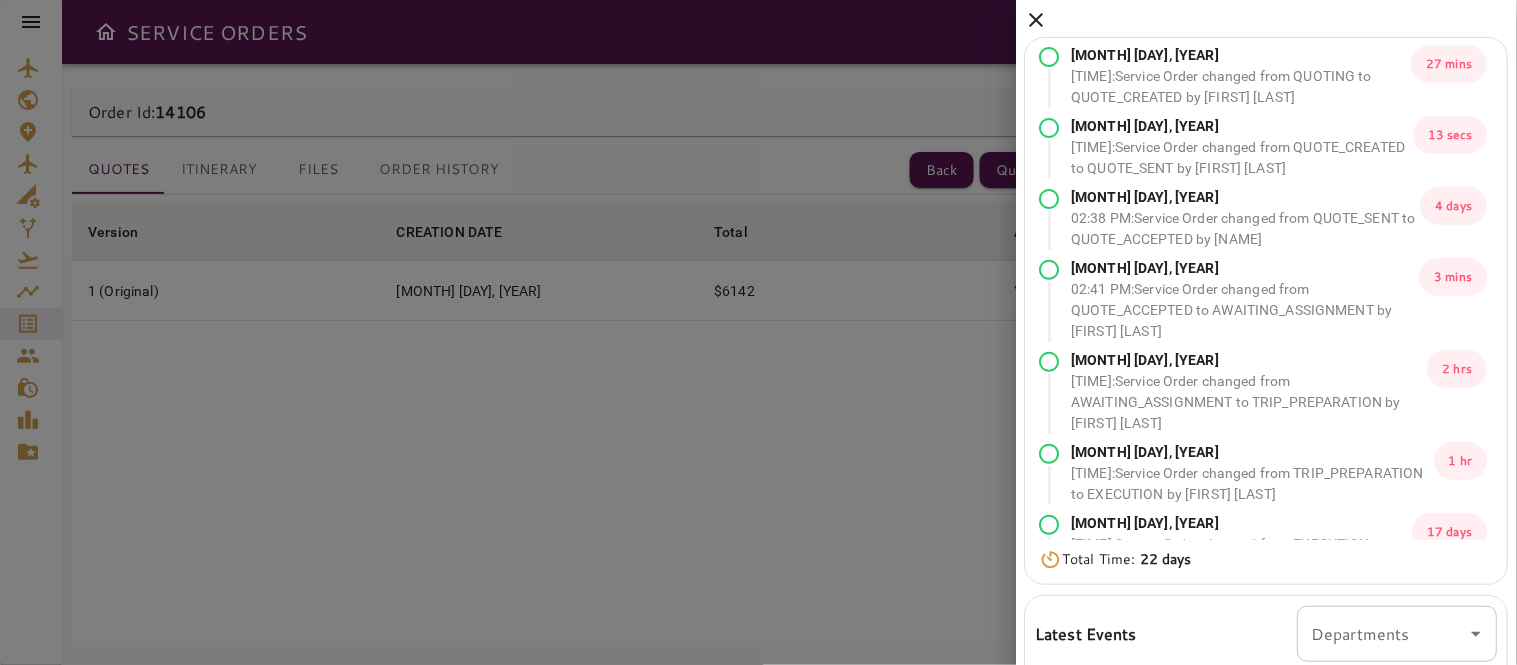 scroll, scrollTop: 377, scrollLeft: 0, axis: vertical 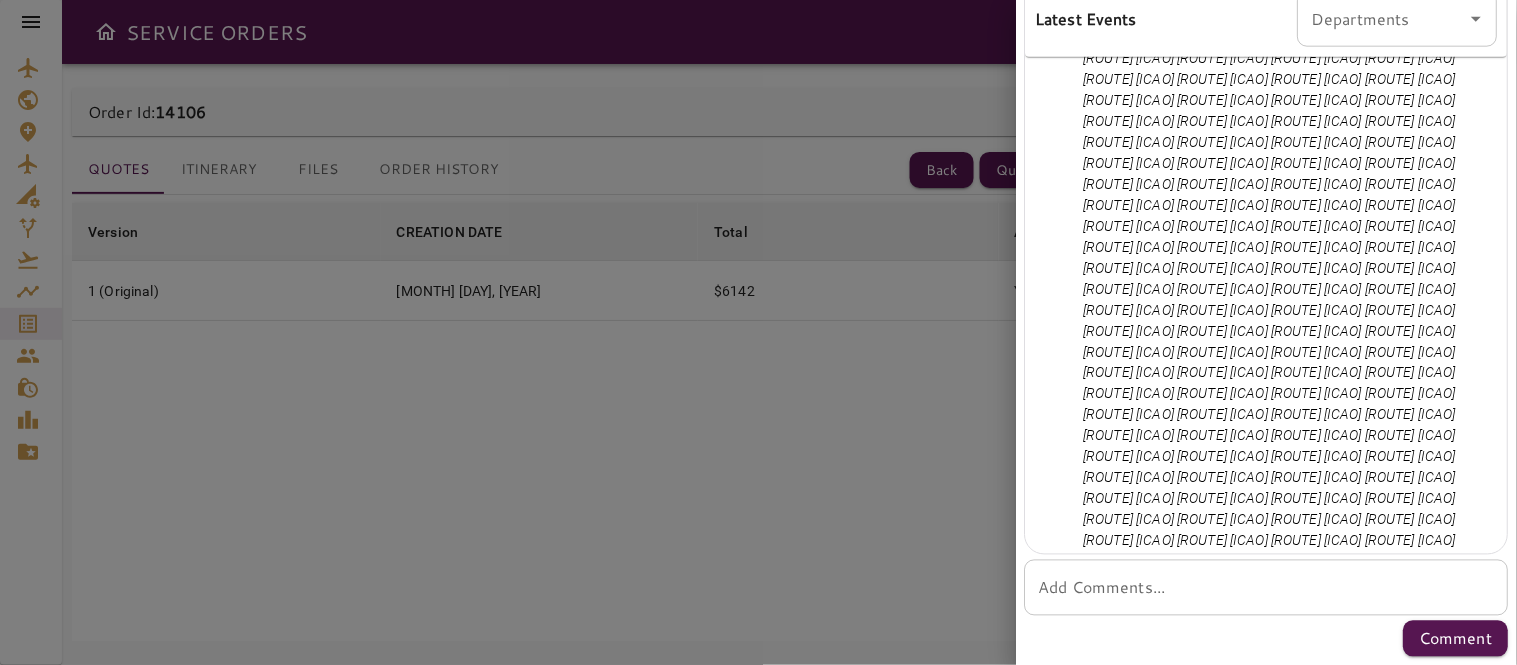 click on "Add Comments..." at bounding box center (1267, 588) 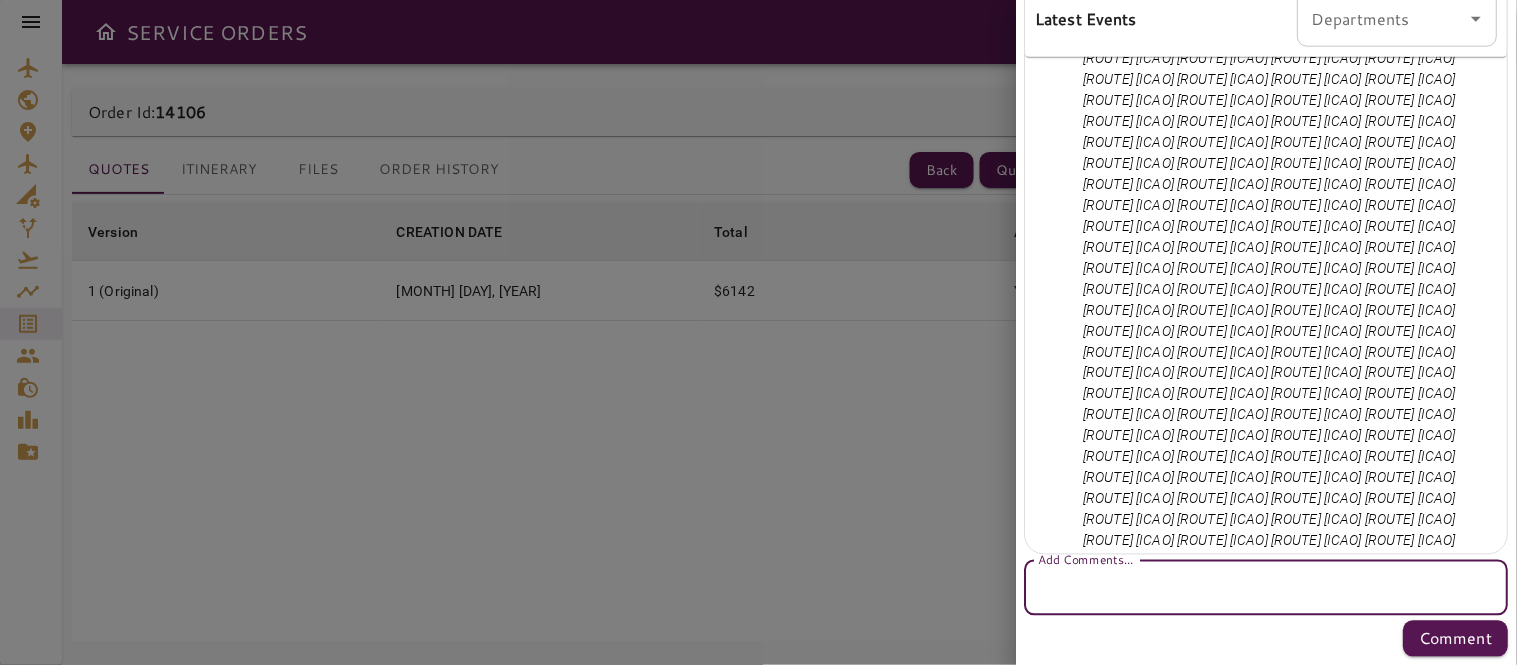 paste on "**********" 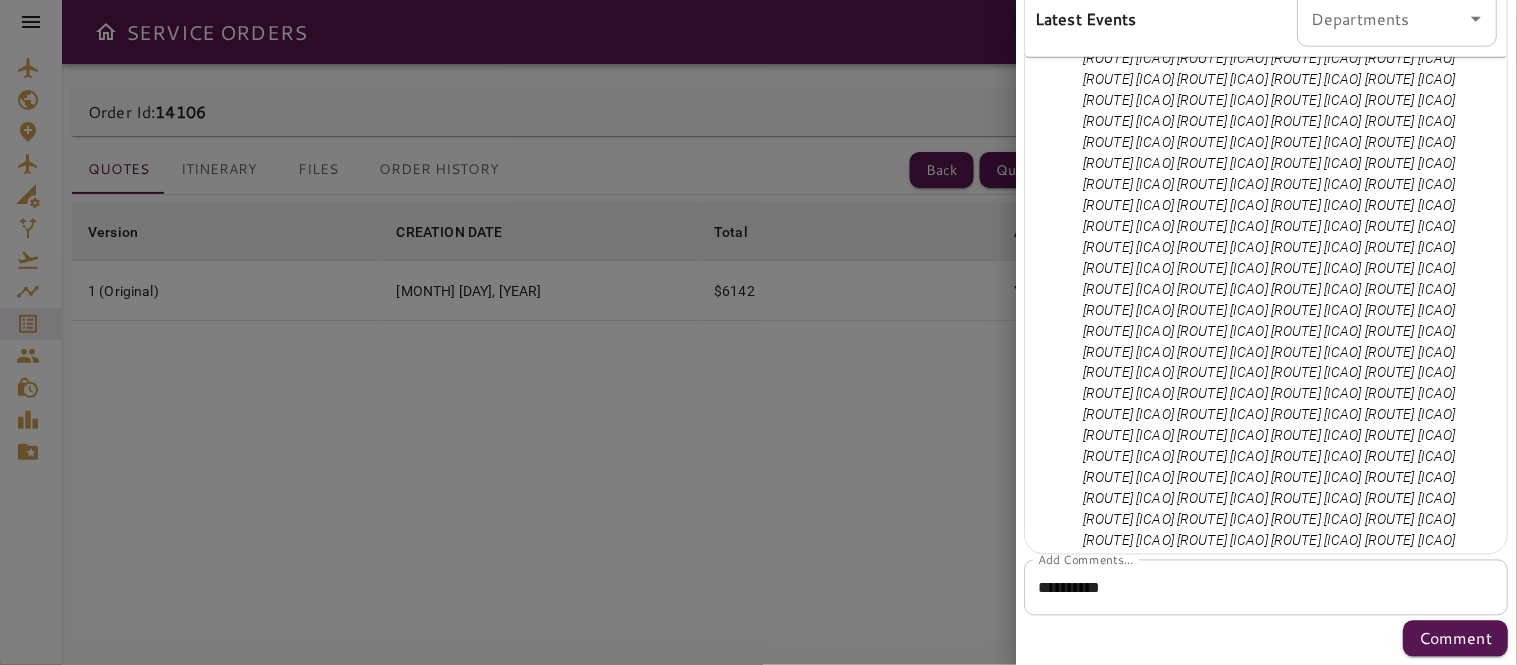 click on "**********" at bounding box center (1267, 588) 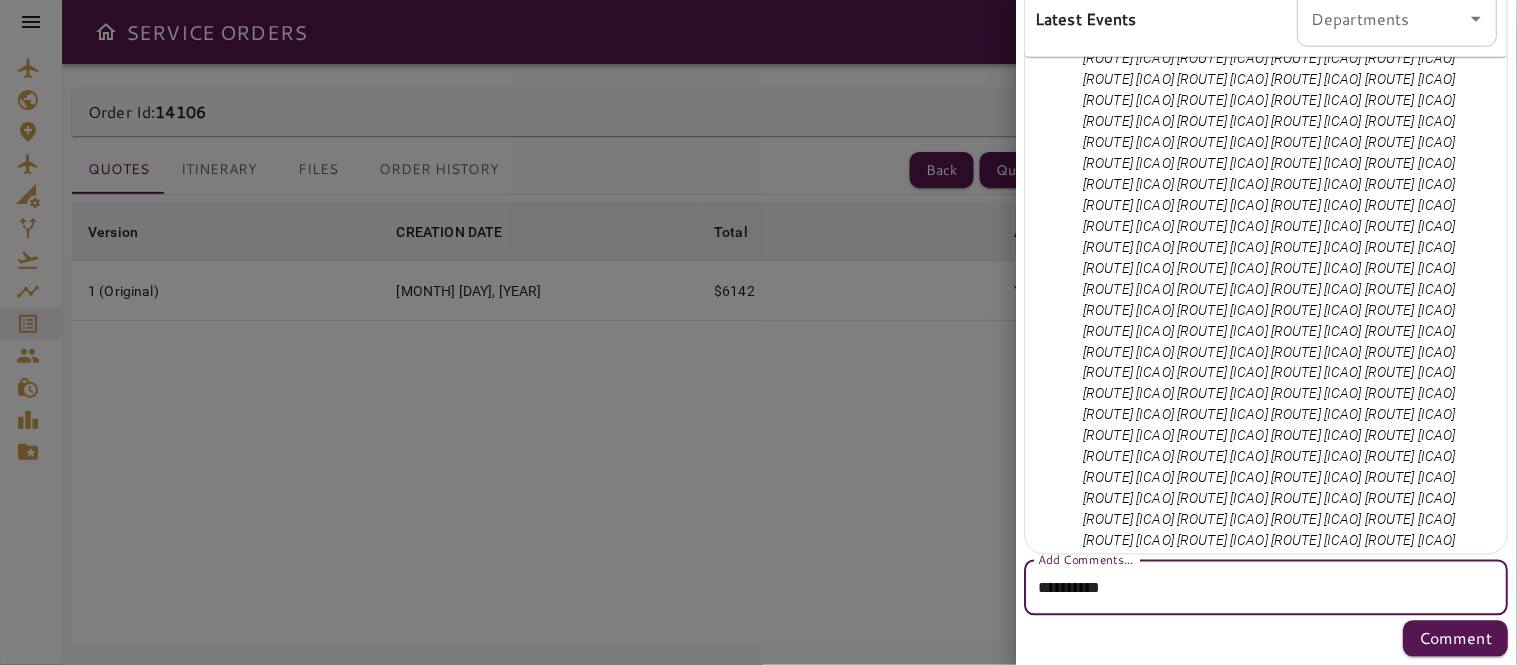 click on "**********" at bounding box center [1258, 588] 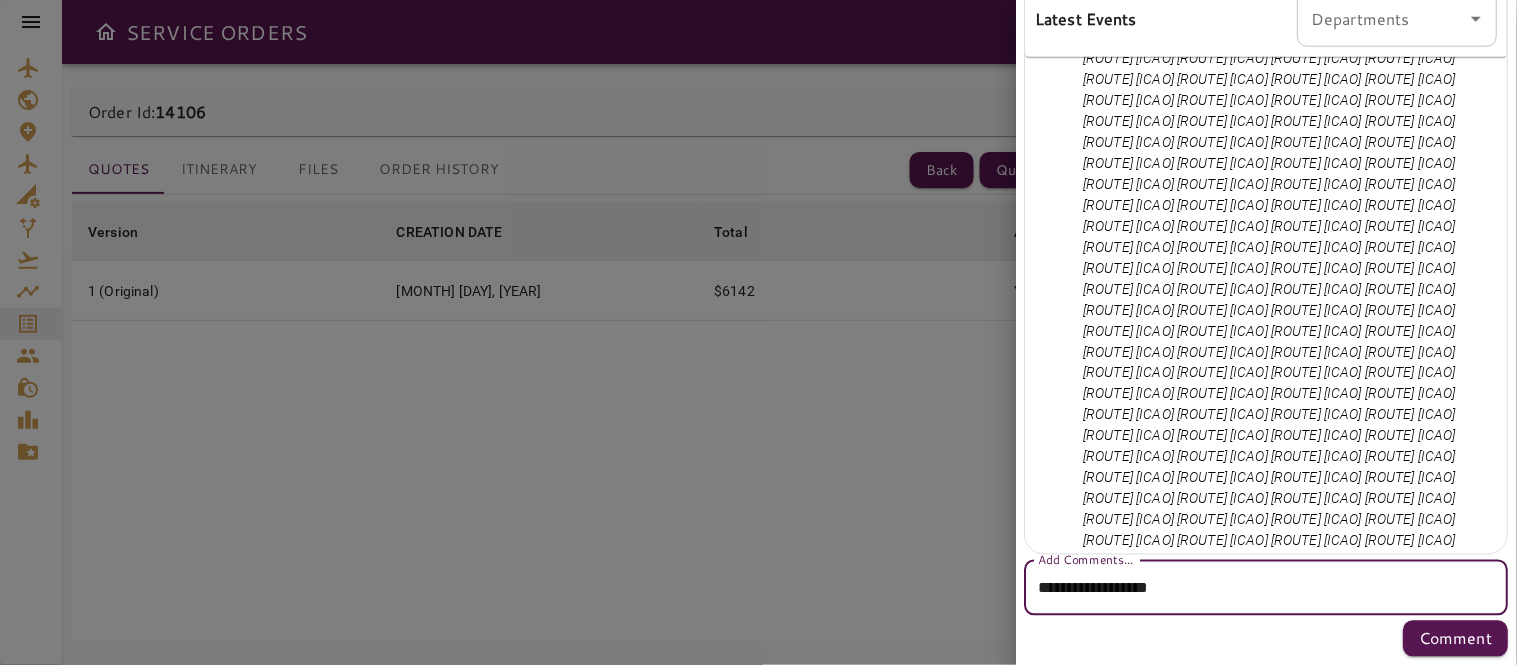 click on "**********" at bounding box center [1258, 588] 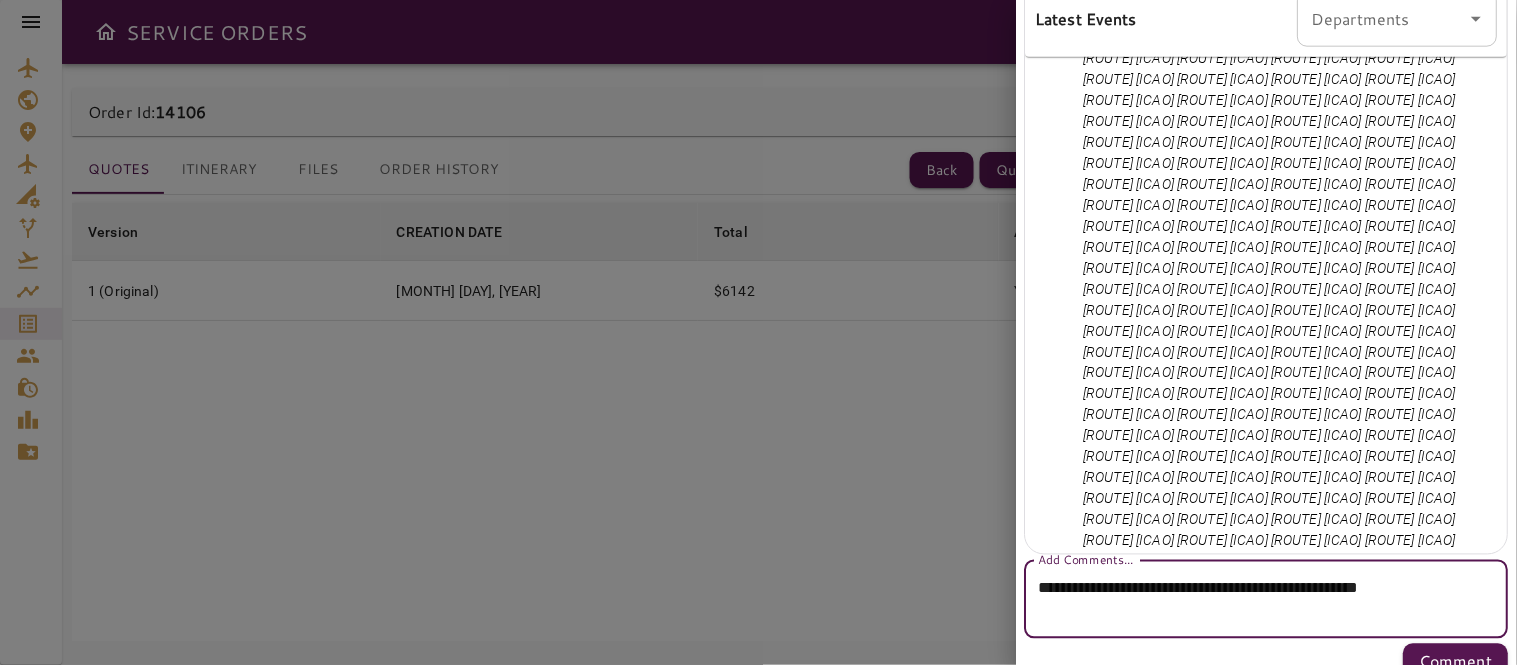 scroll, scrollTop: 638, scrollLeft: 0, axis: vertical 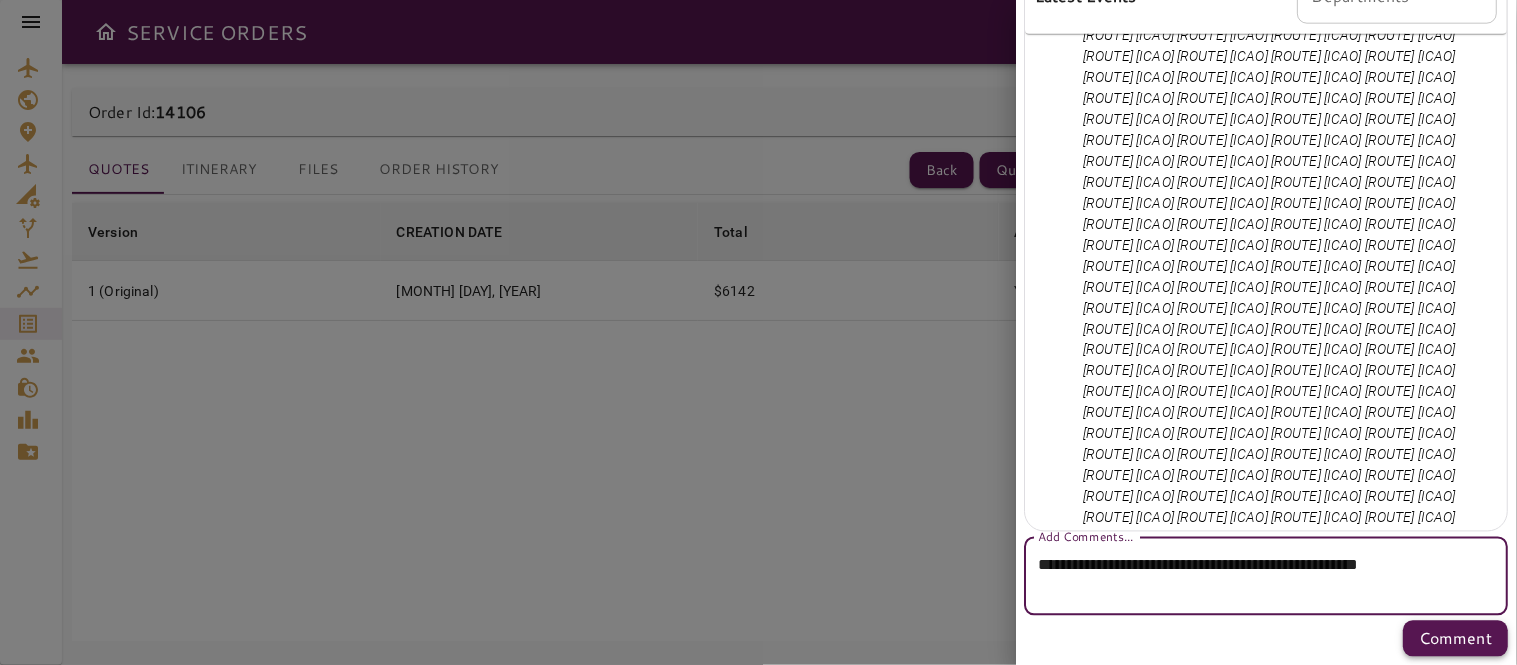 type on "**********" 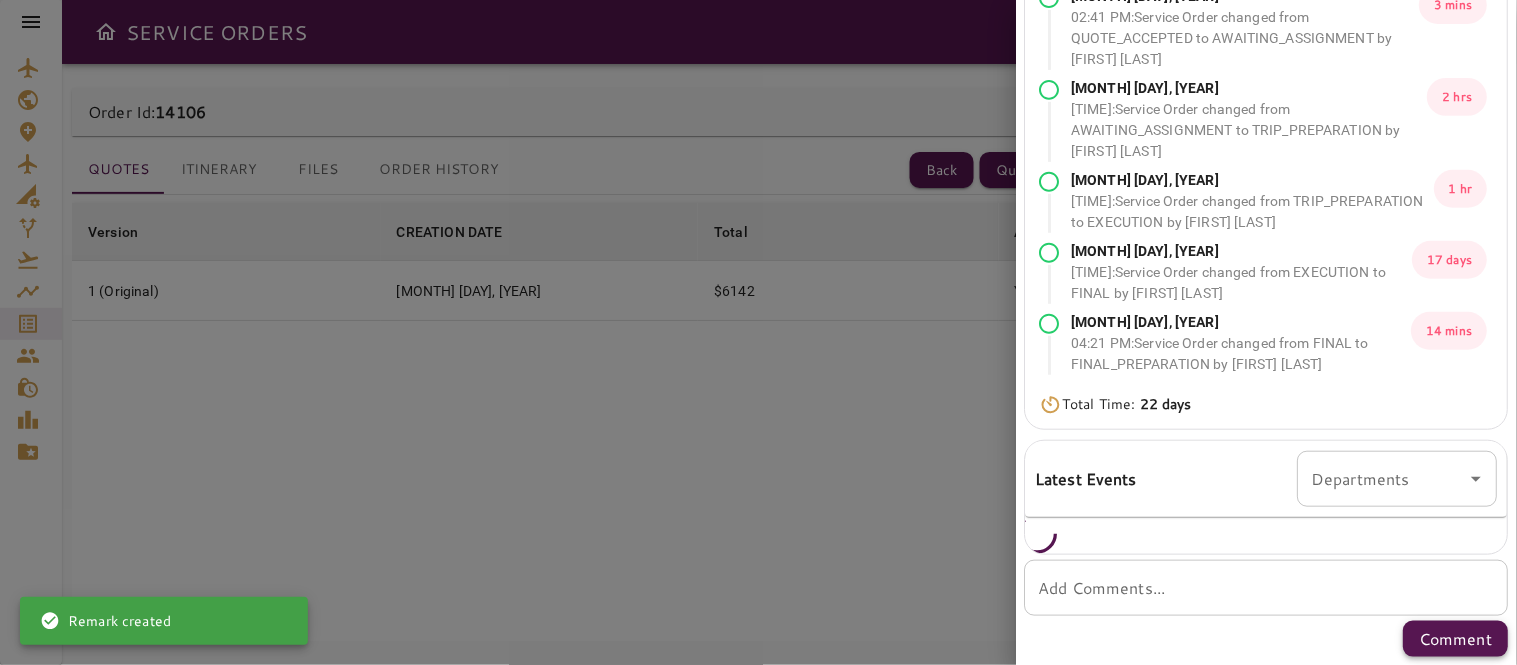 scroll, scrollTop: 615, scrollLeft: 0, axis: vertical 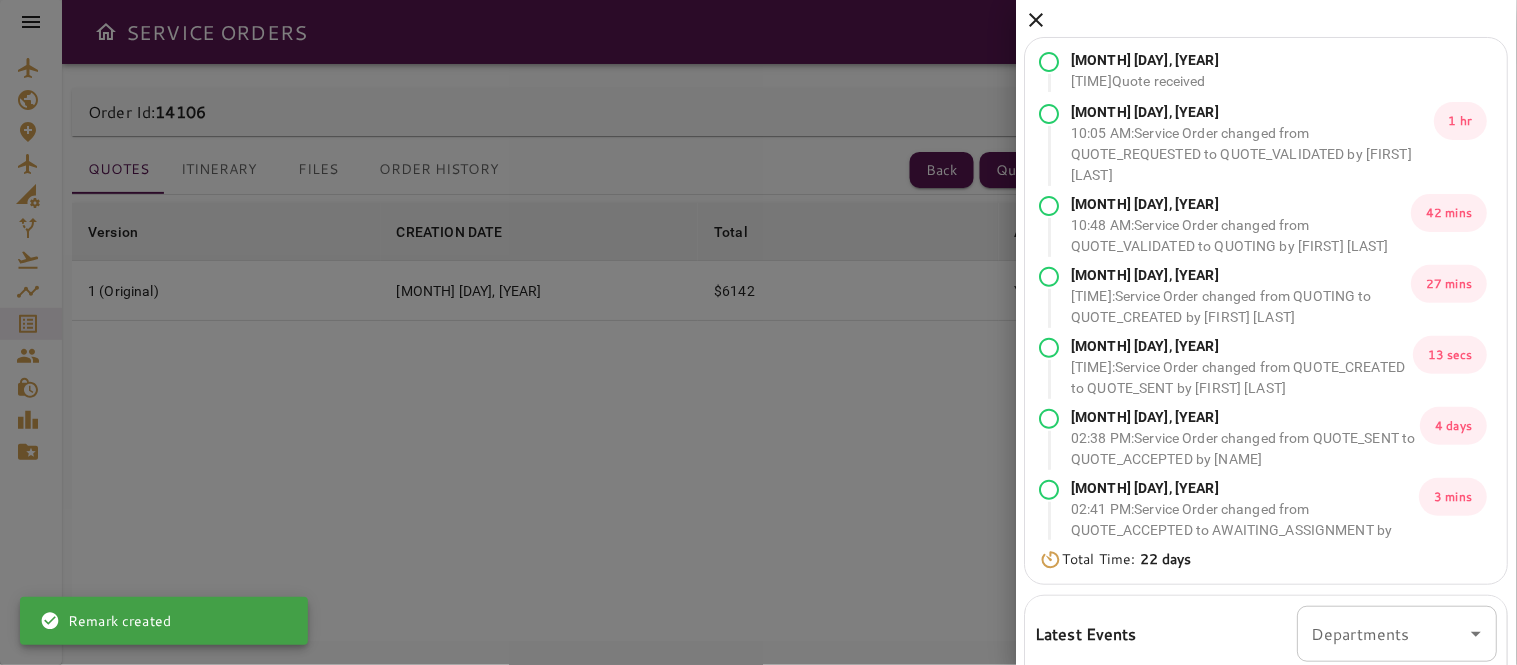 click at bounding box center (1037, 20) 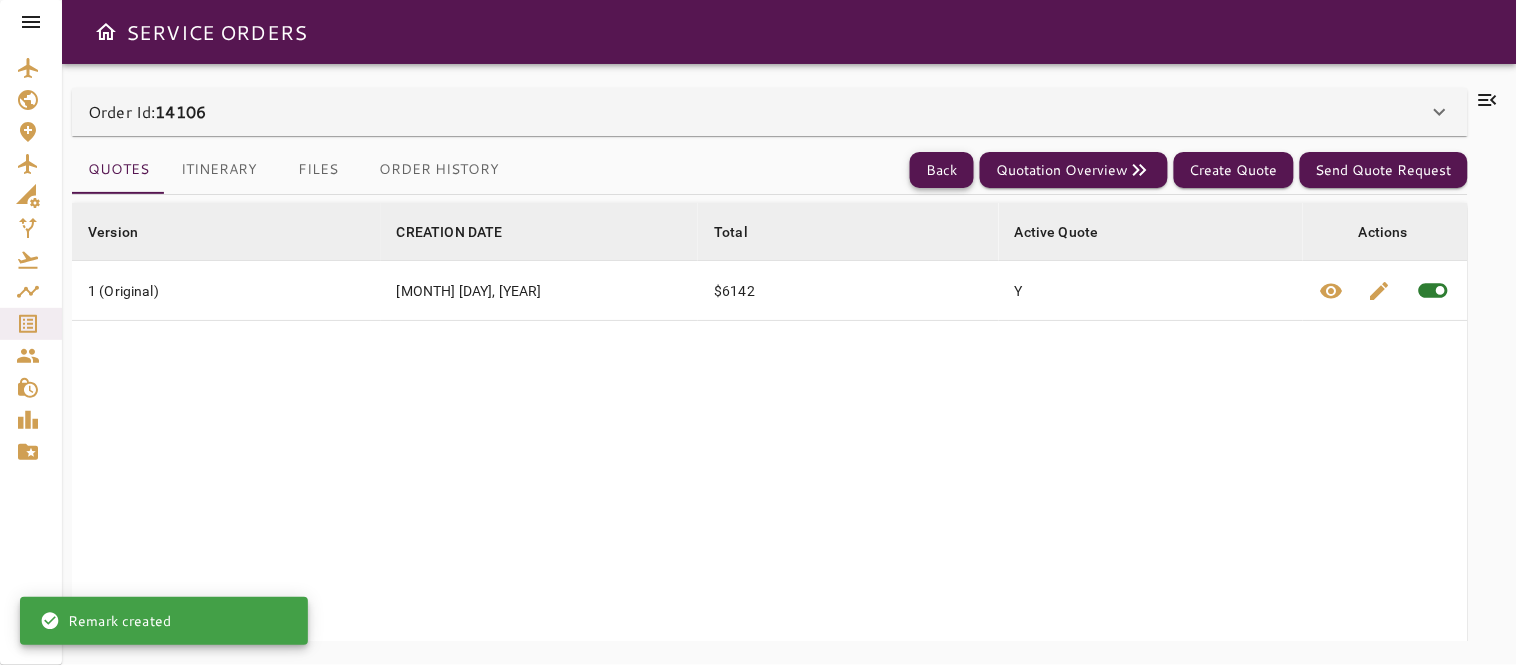 click on "Back" at bounding box center [942, 170] 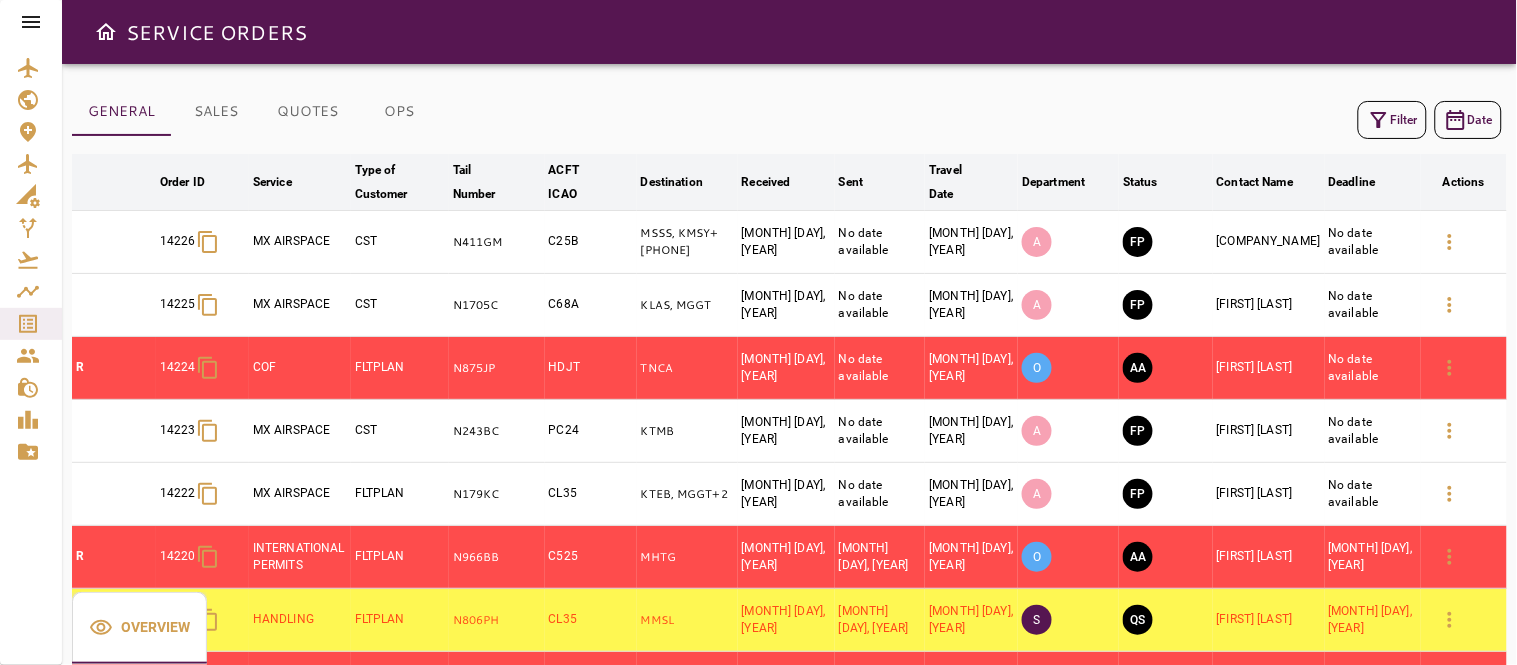click on "Filter" at bounding box center (1392, 120) 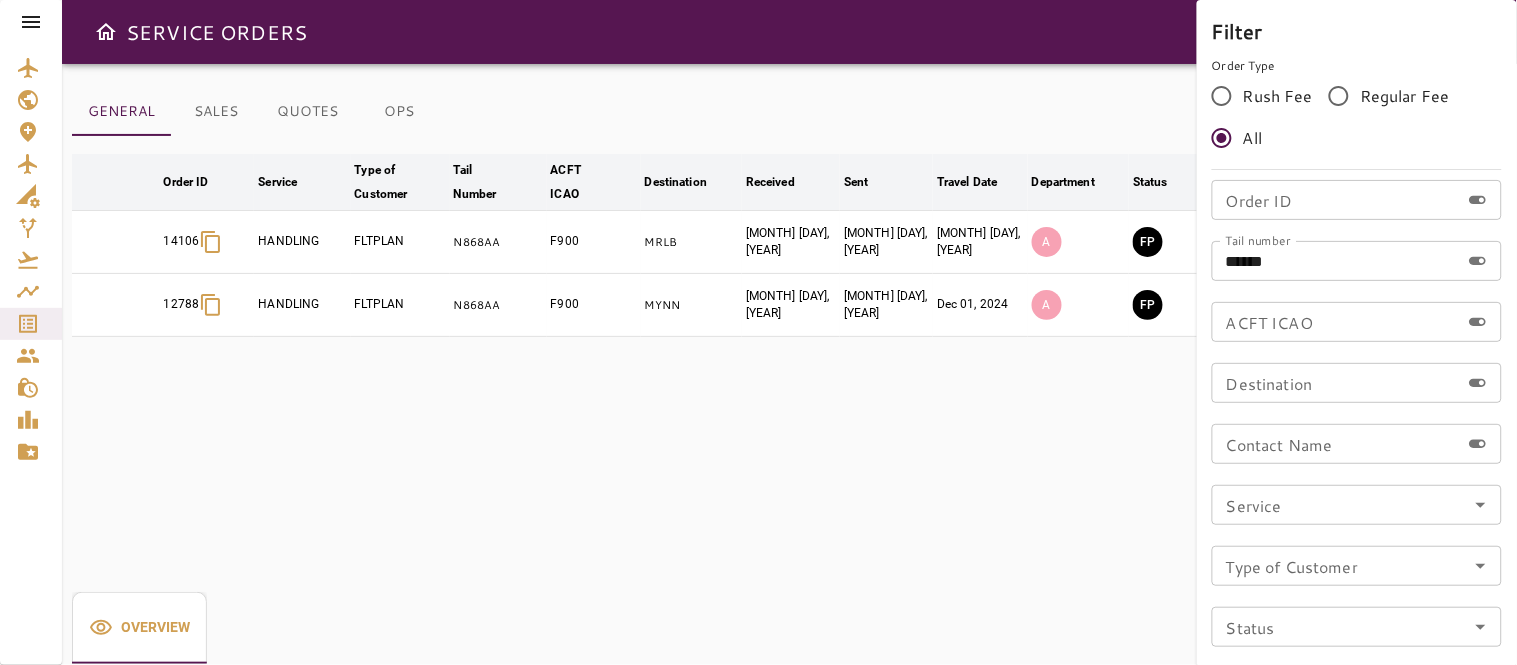 click at bounding box center [758, 332] 